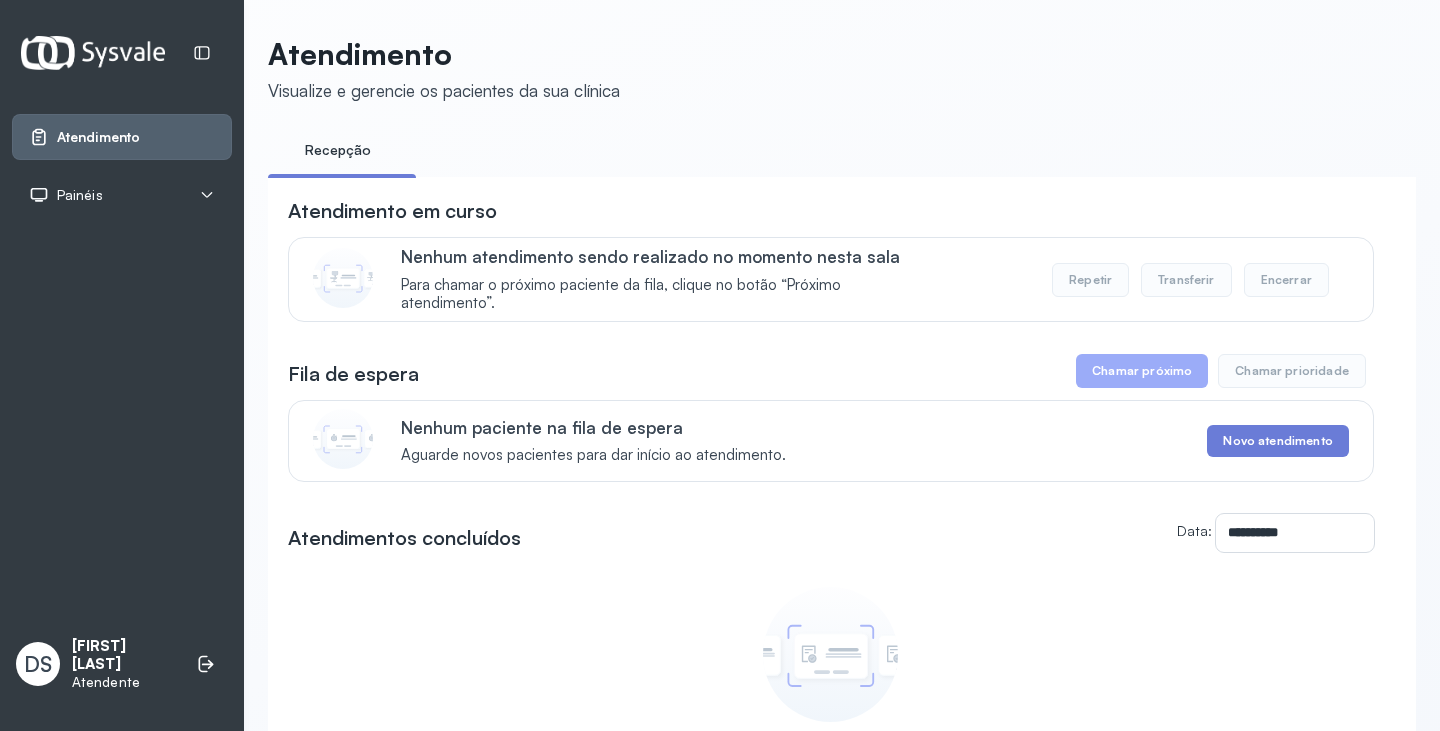 scroll, scrollTop: 0, scrollLeft: 0, axis: both 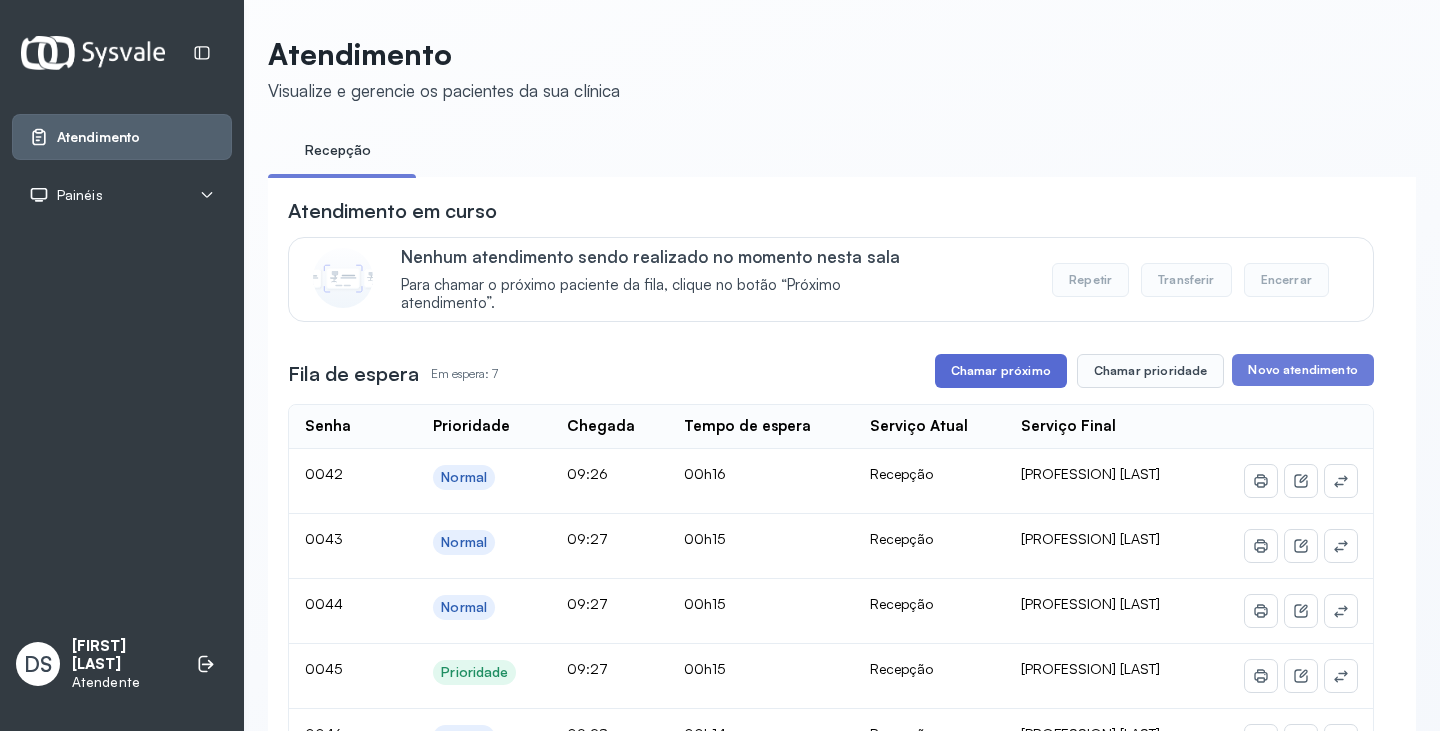 click on "Chamar próximo" at bounding box center [1001, 371] 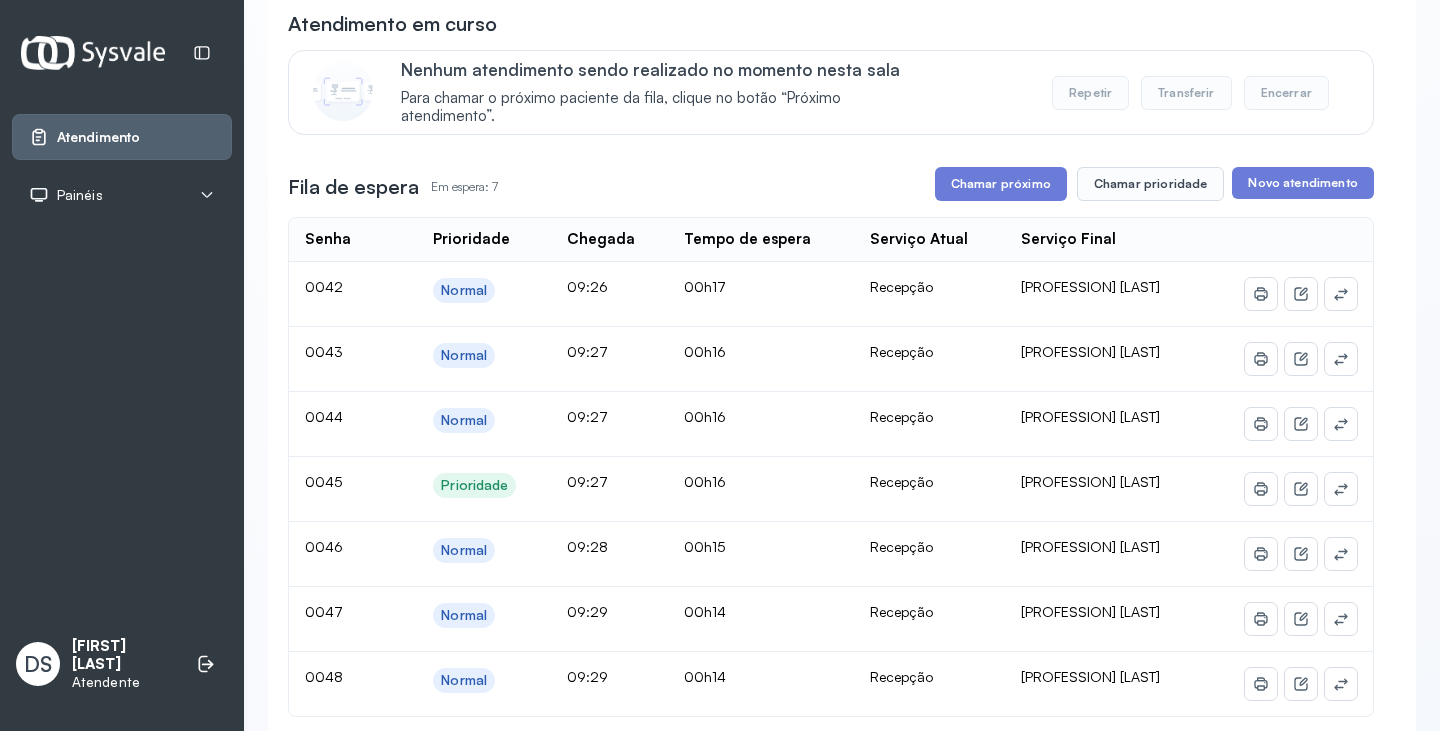 scroll, scrollTop: 0, scrollLeft: 0, axis: both 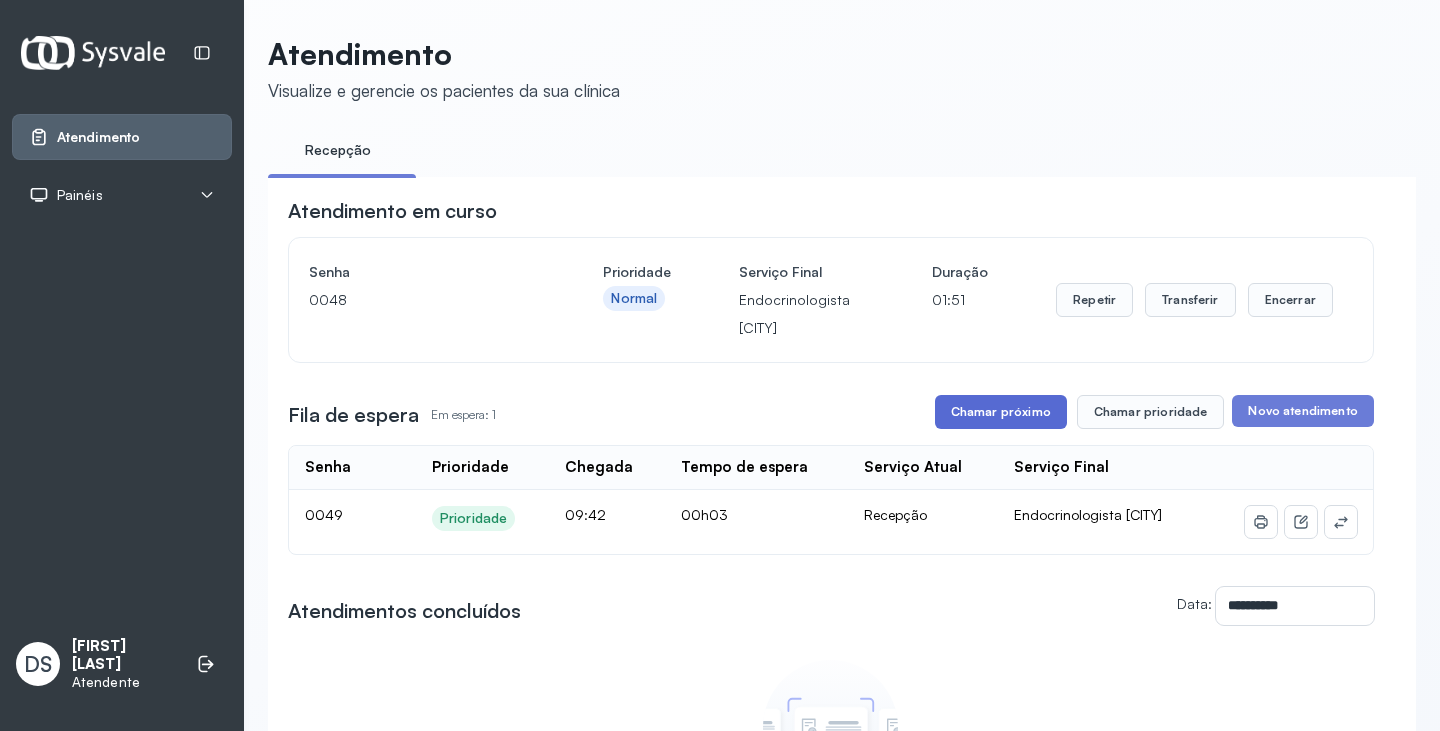 click on "Chamar próximo" at bounding box center (1001, 412) 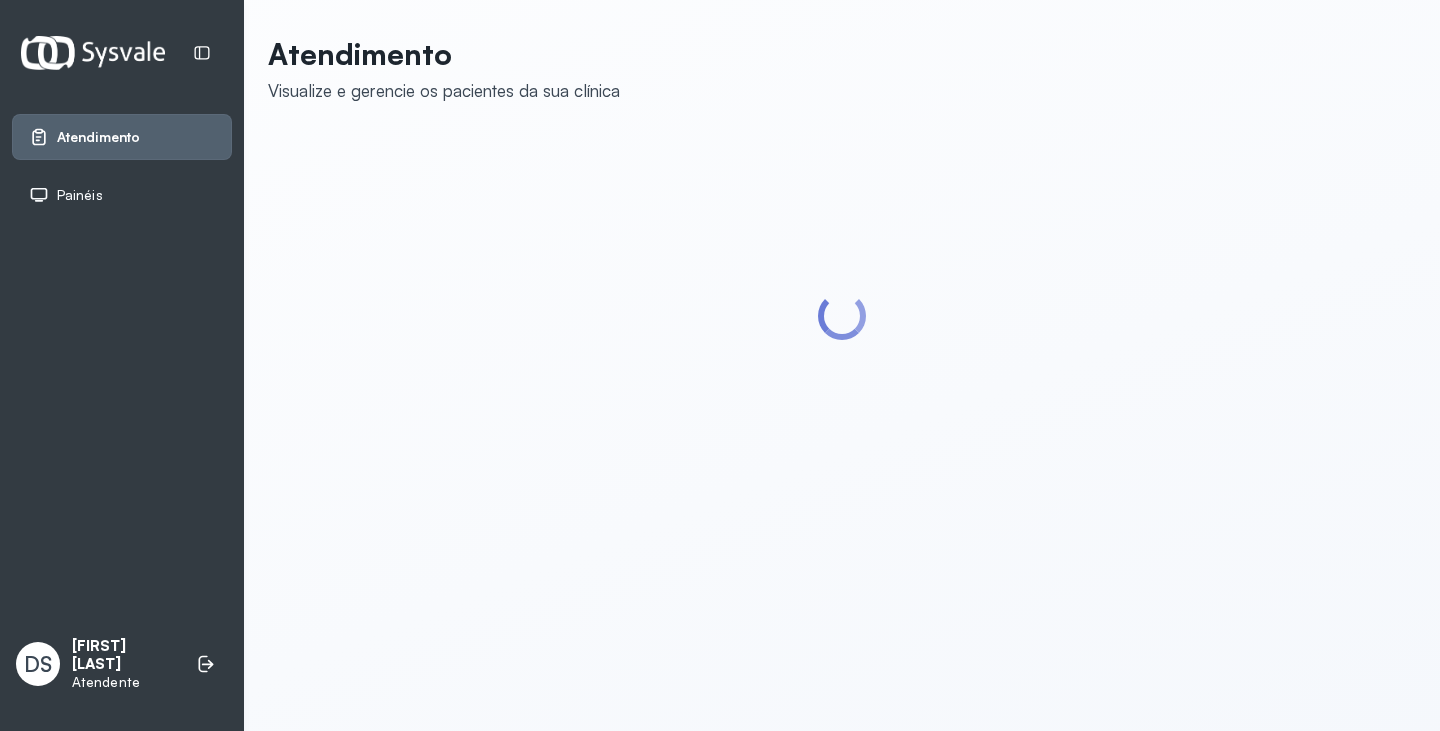 scroll, scrollTop: 0, scrollLeft: 0, axis: both 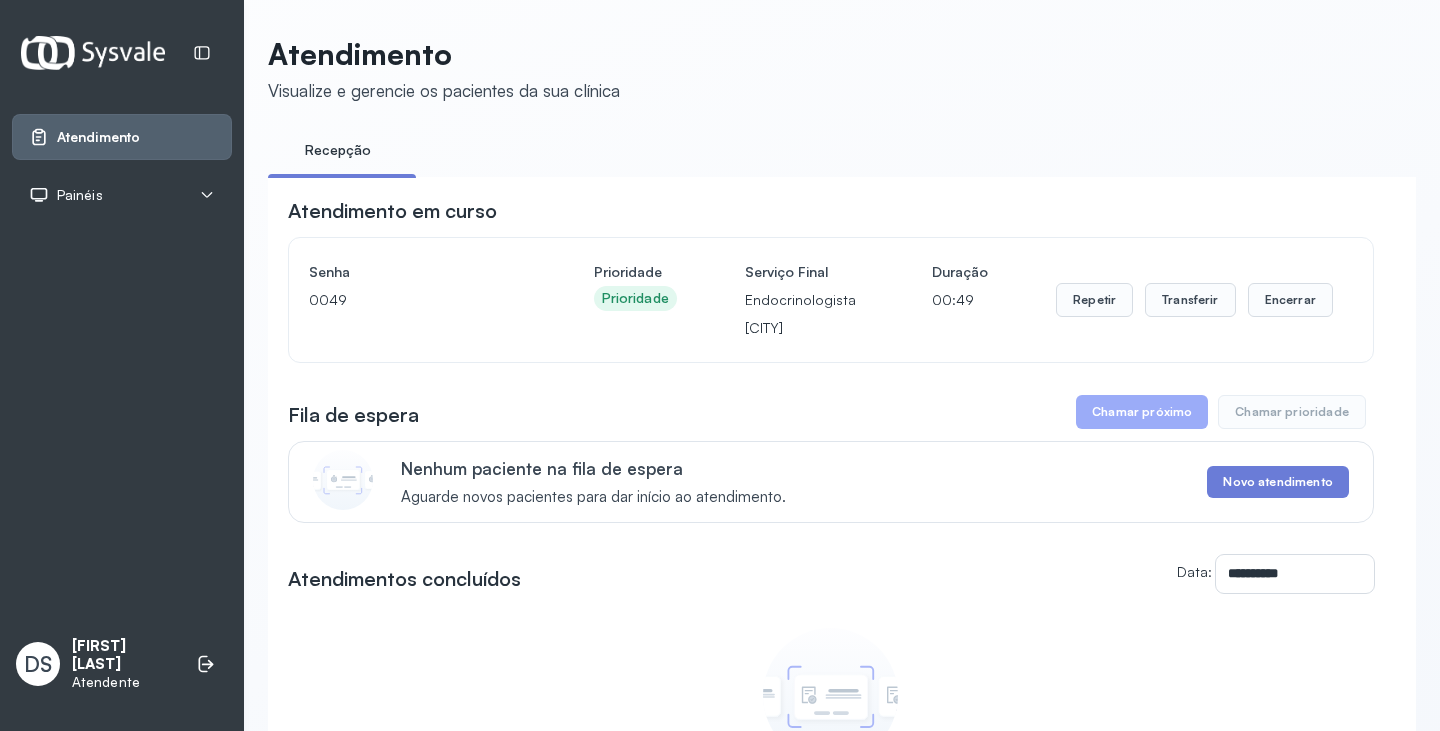click on "Repetir Transferir Encerrar" at bounding box center (1194, 300) 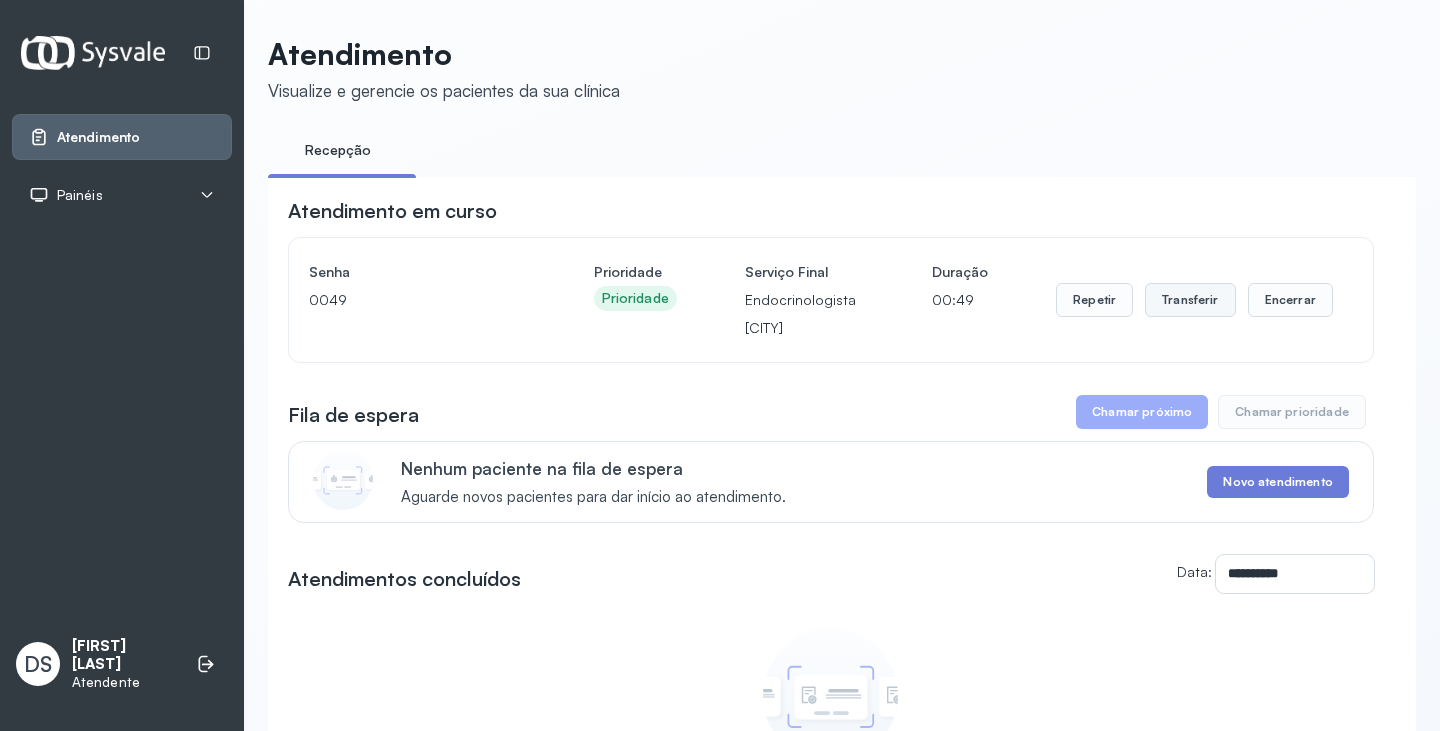 click on "Transferir" at bounding box center (1190, 300) 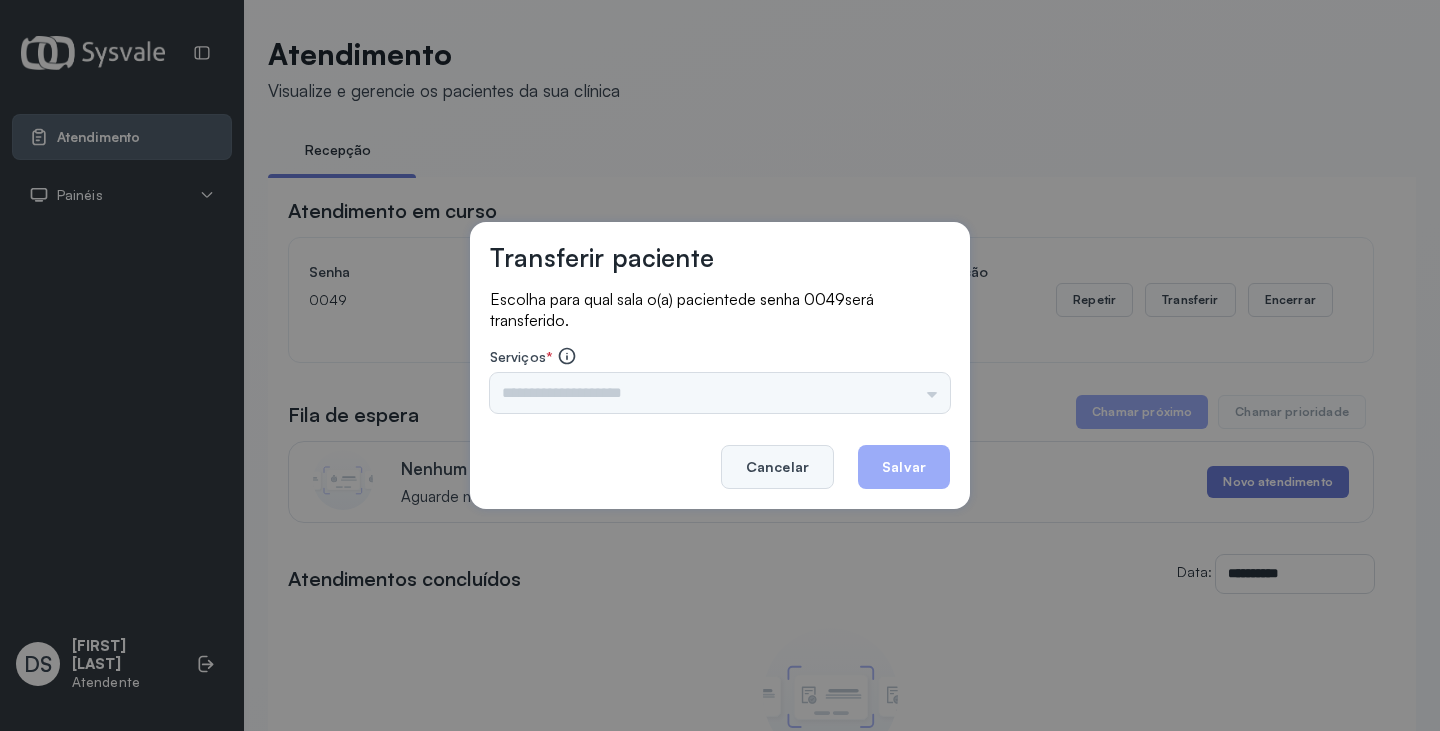 click on "Cancelar" 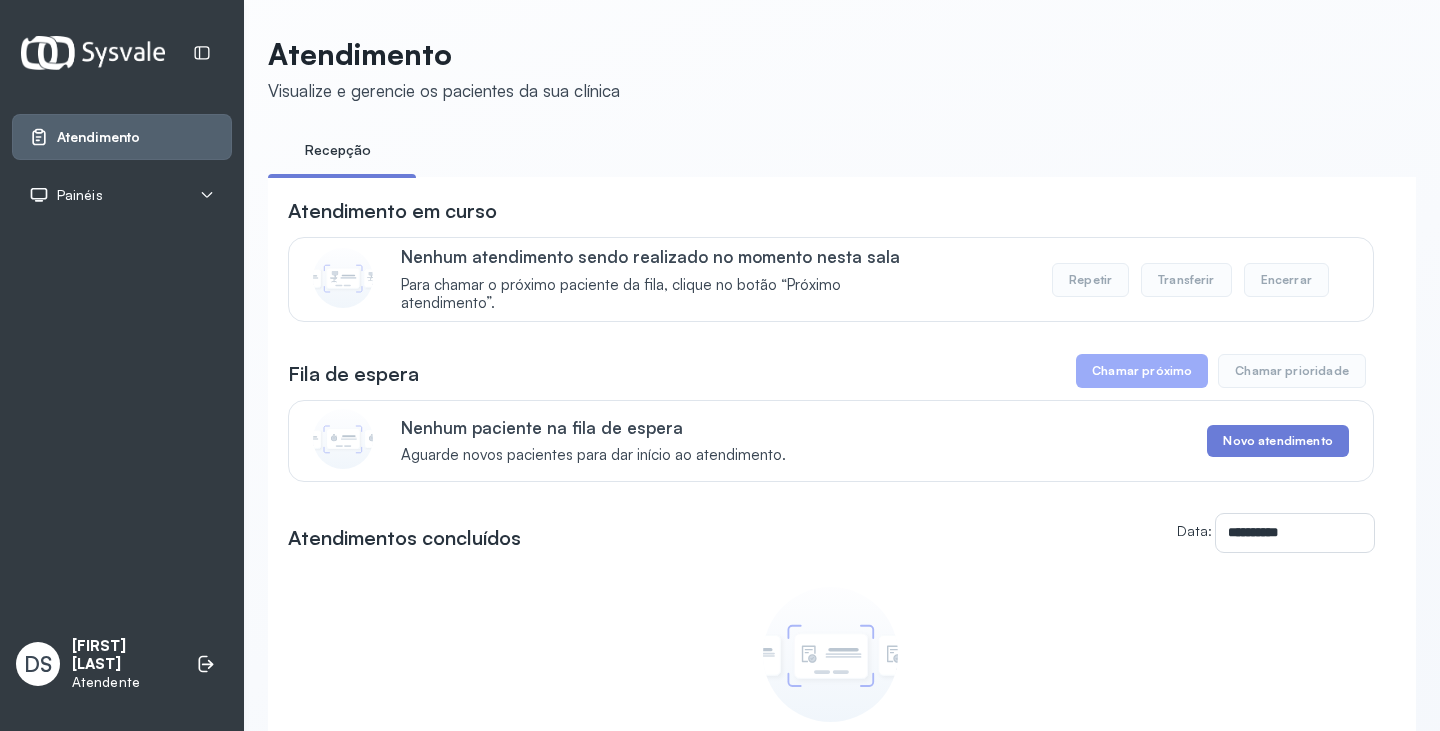 scroll, scrollTop: 0, scrollLeft: 0, axis: both 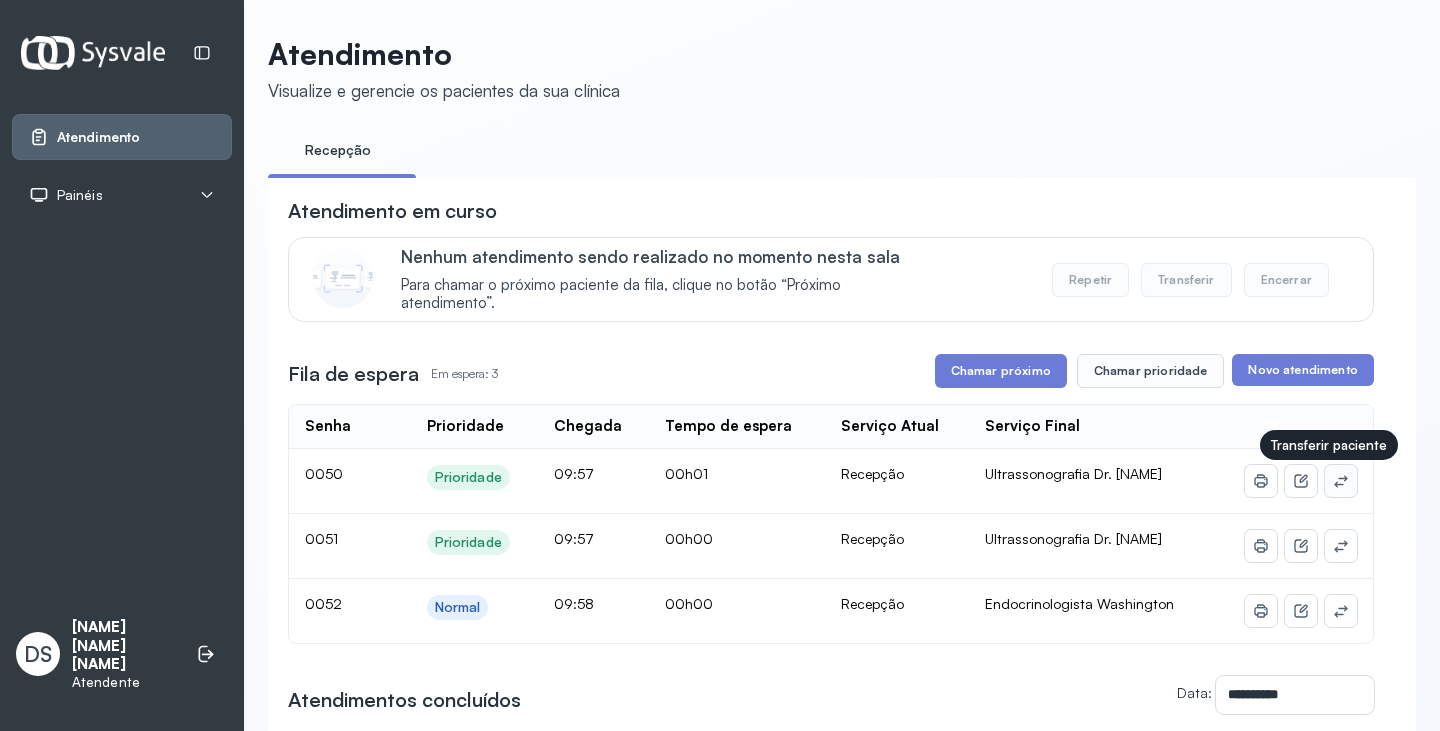 click 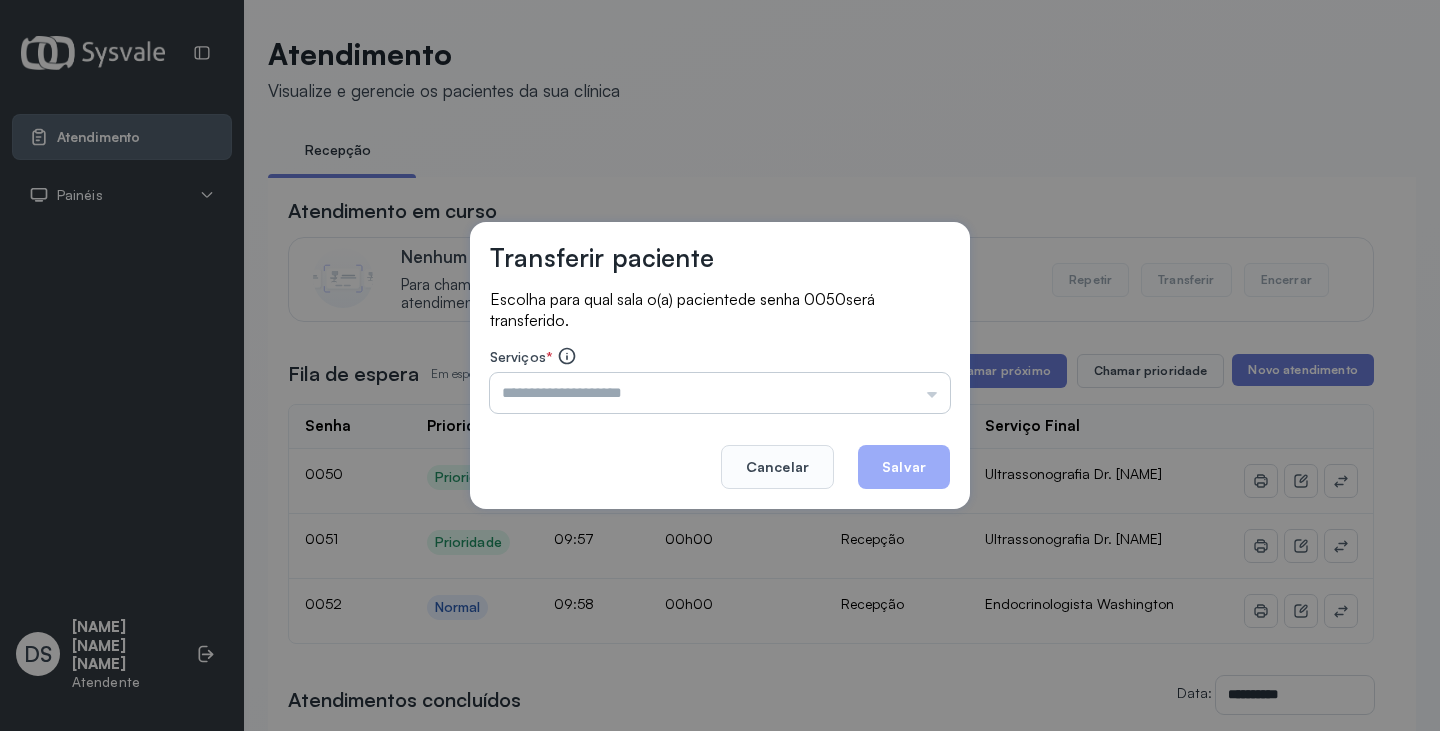 click at bounding box center (720, 393) 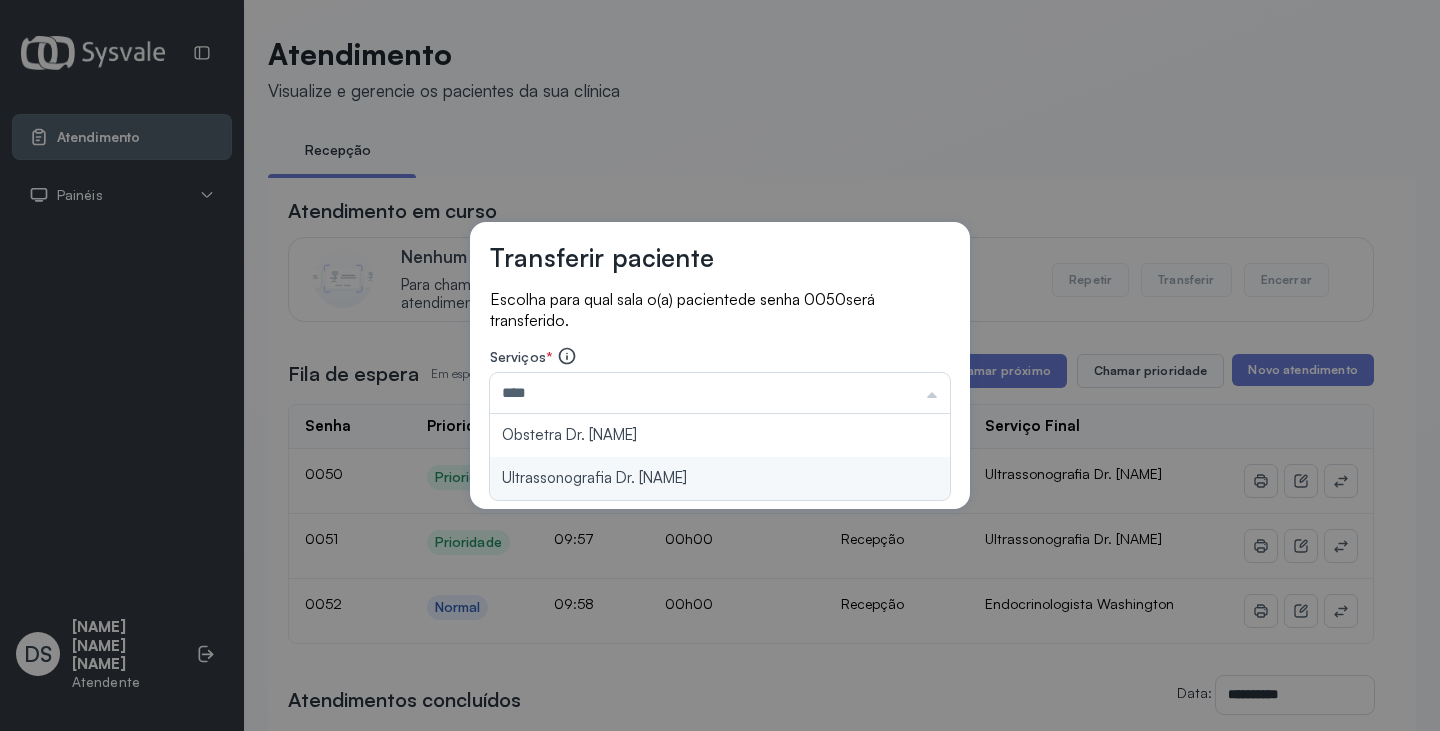 type on "**********" 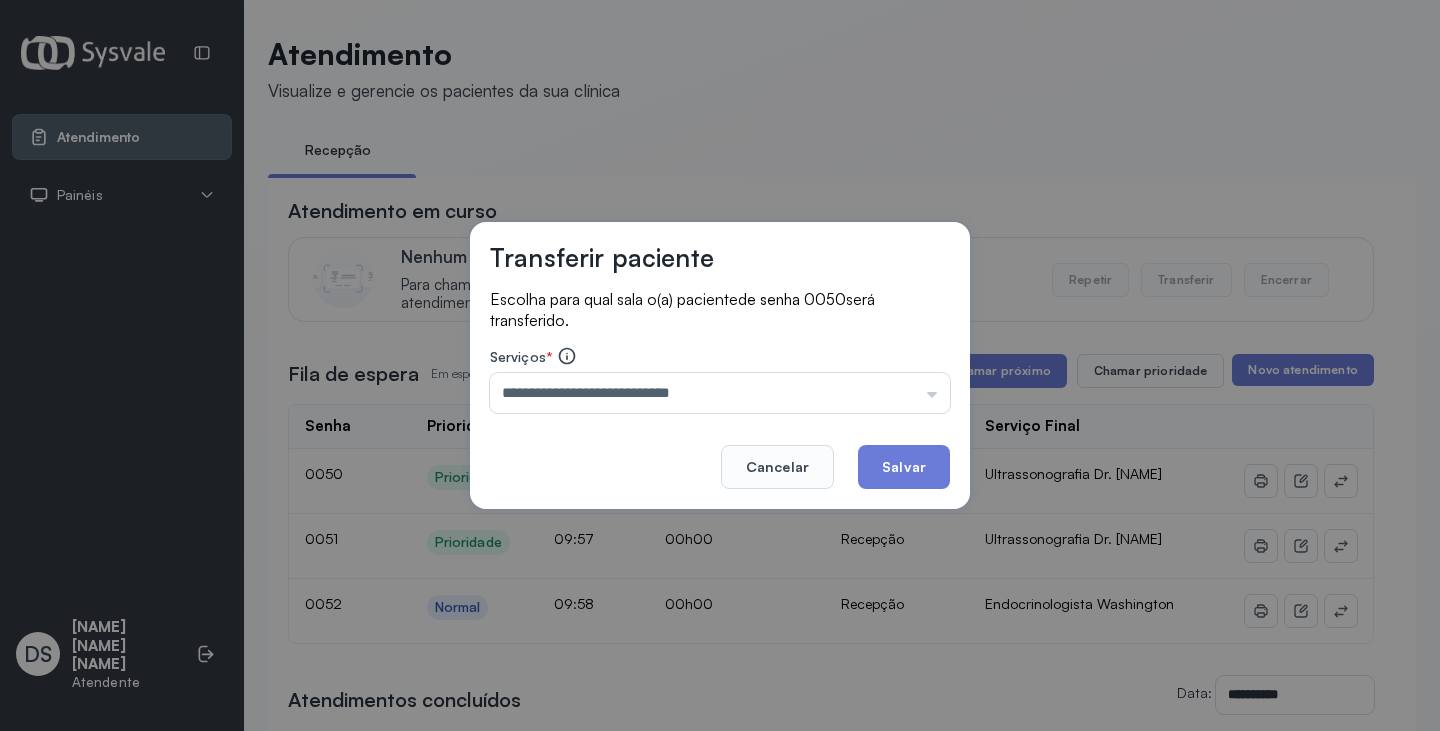 drag, startPoint x: 624, startPoint y: 473, endPoint x: 831, endPoint y: 475, distance: 207.00966 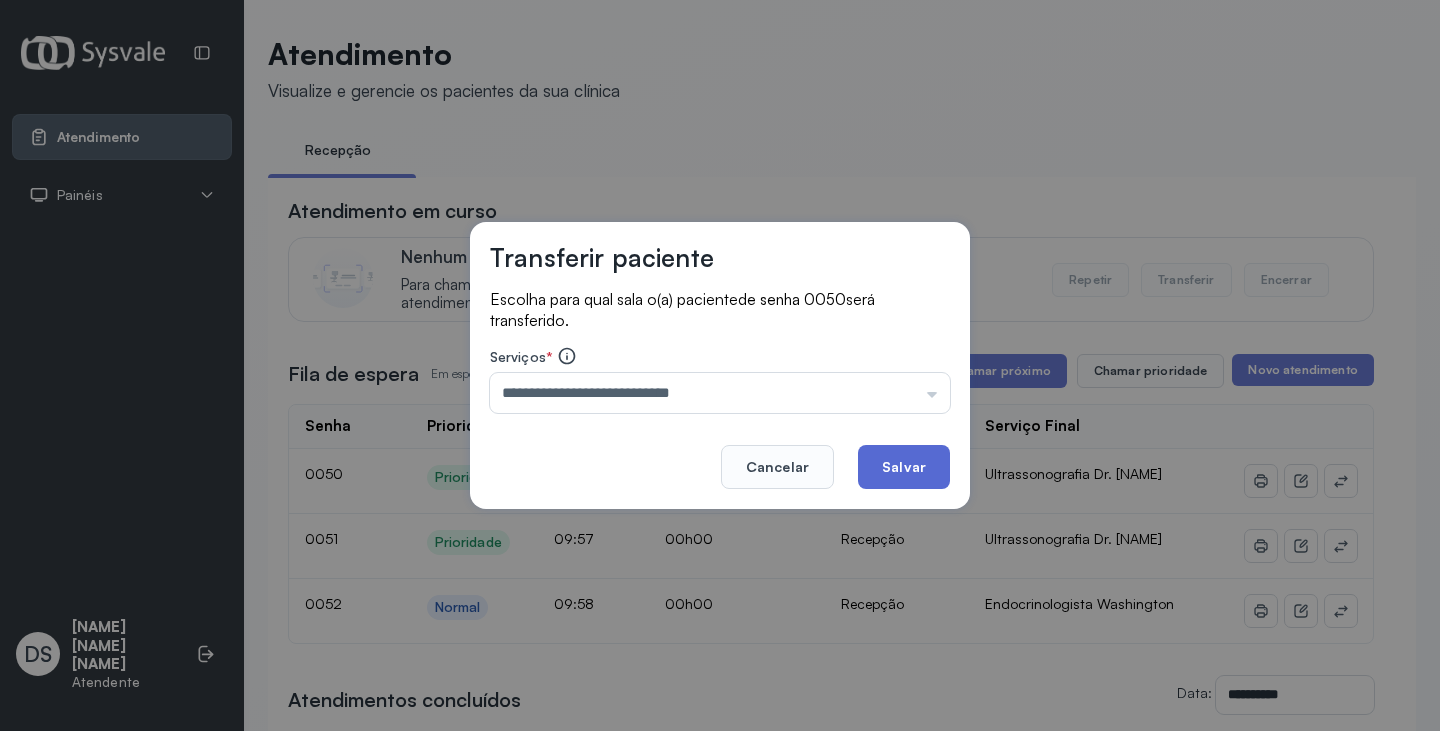 click on "Salvar" 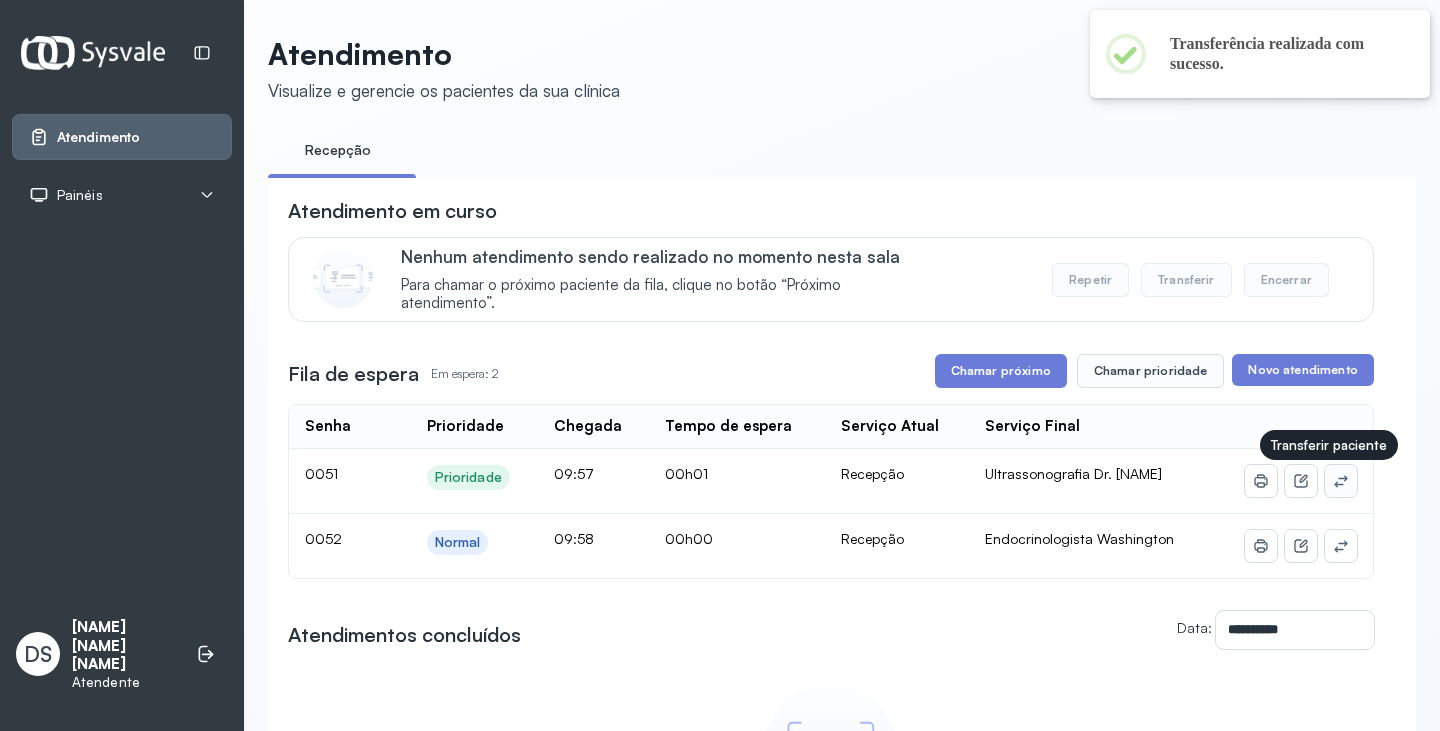 click 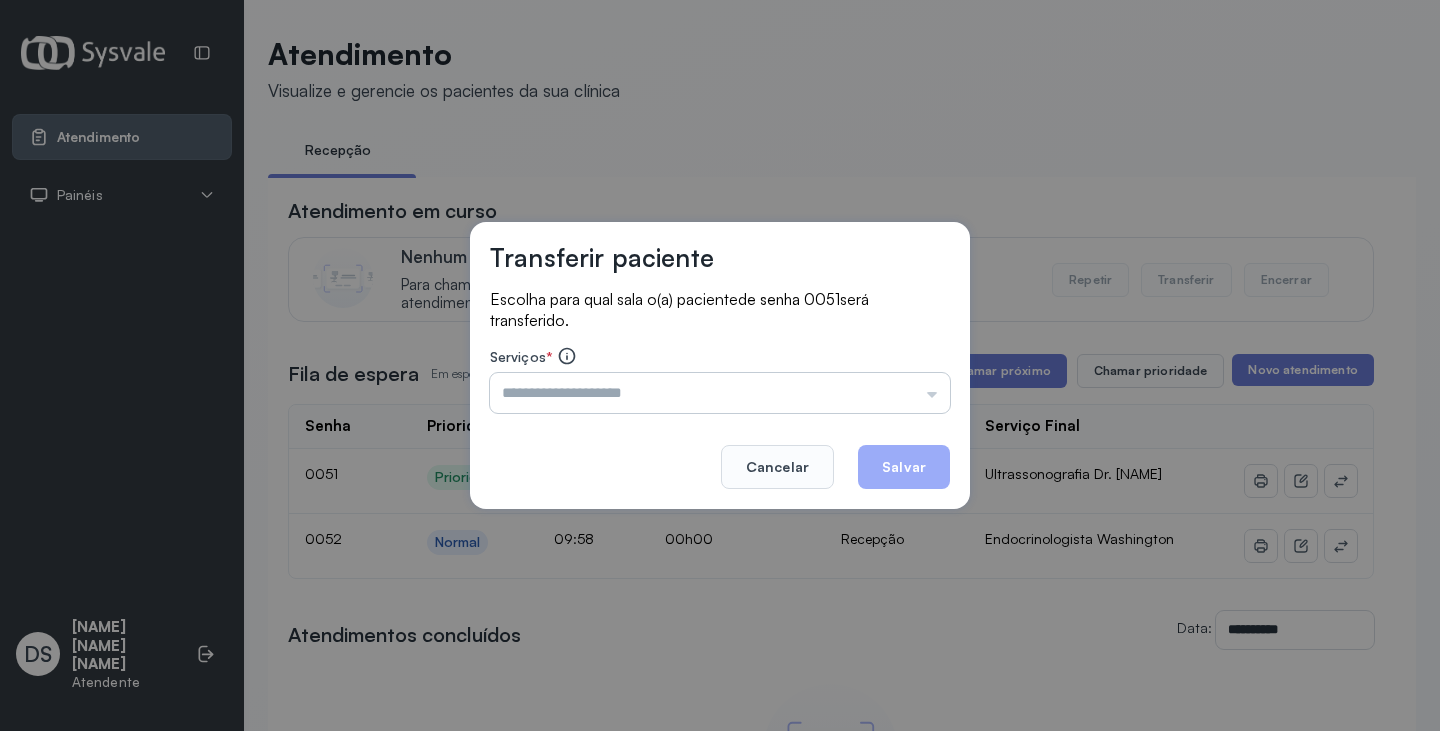 click at bounding box center (720, 393) 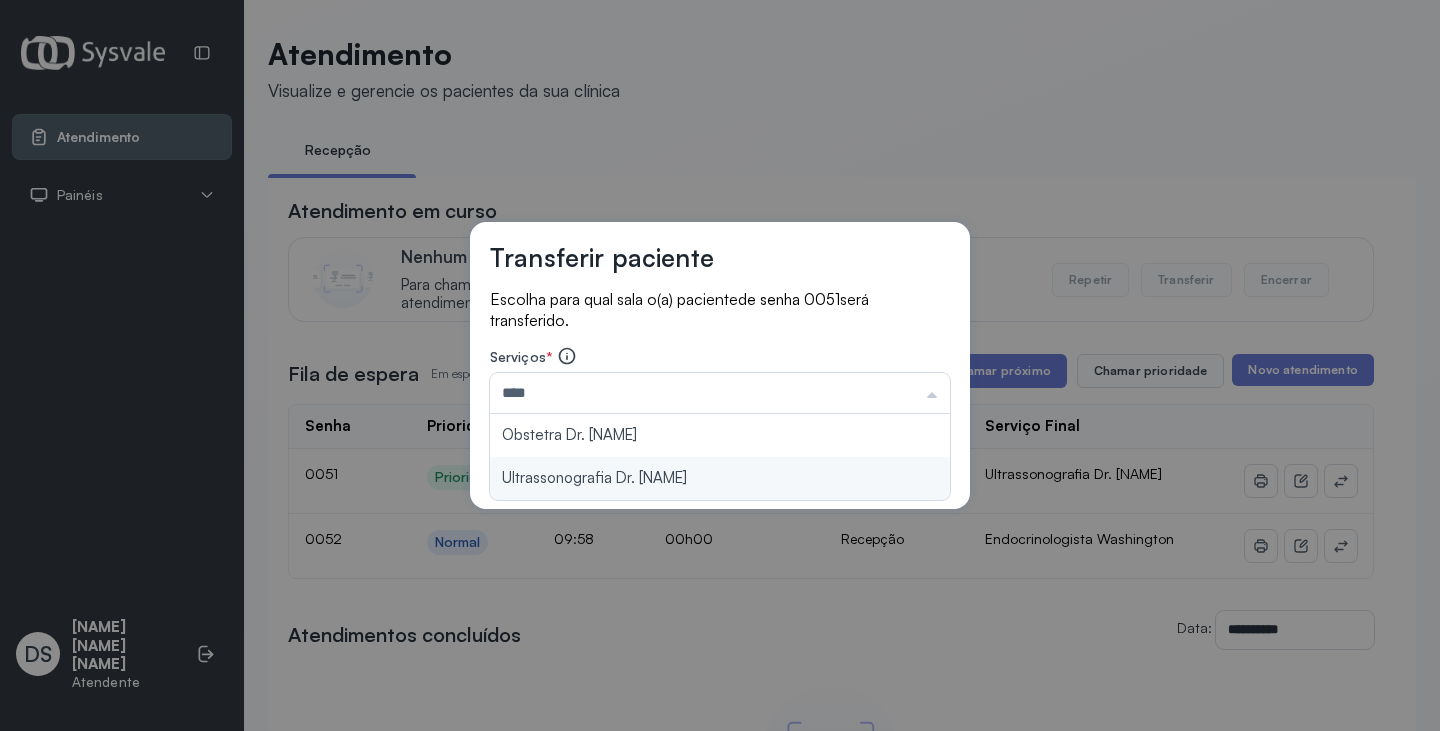 type on "**********" 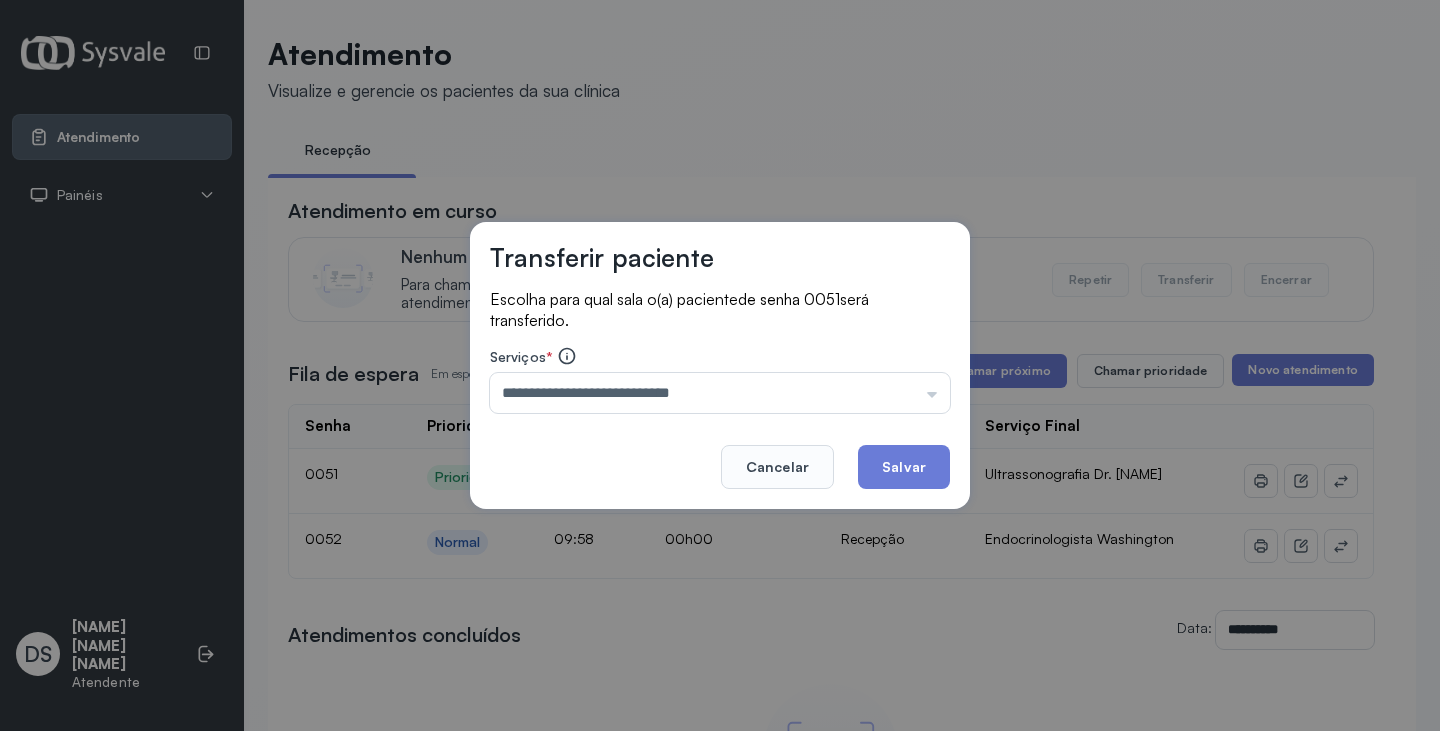 drag, startPoint x: 671, startPoint y: 473, endPoint x: 855, endPoint y: 434, distance: 188.08774 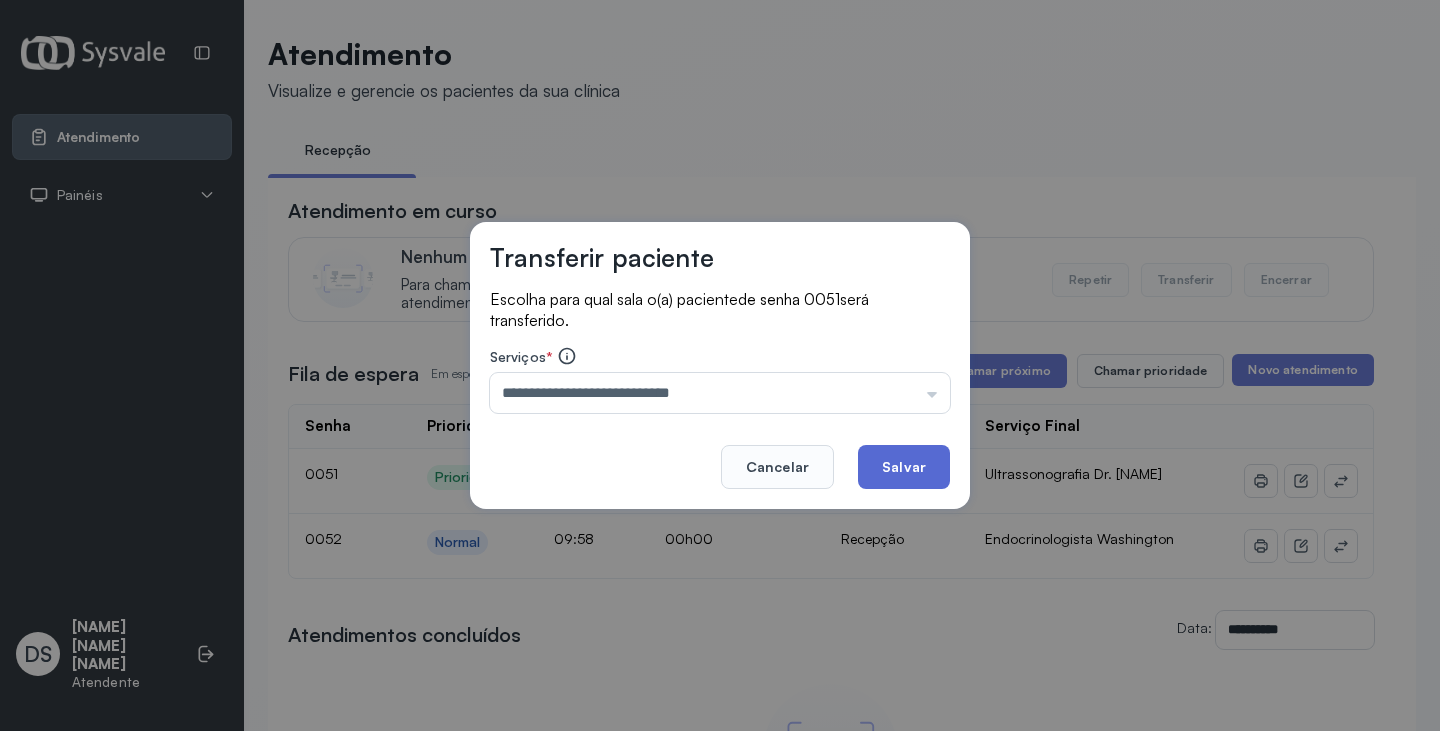 click on "Salvar" 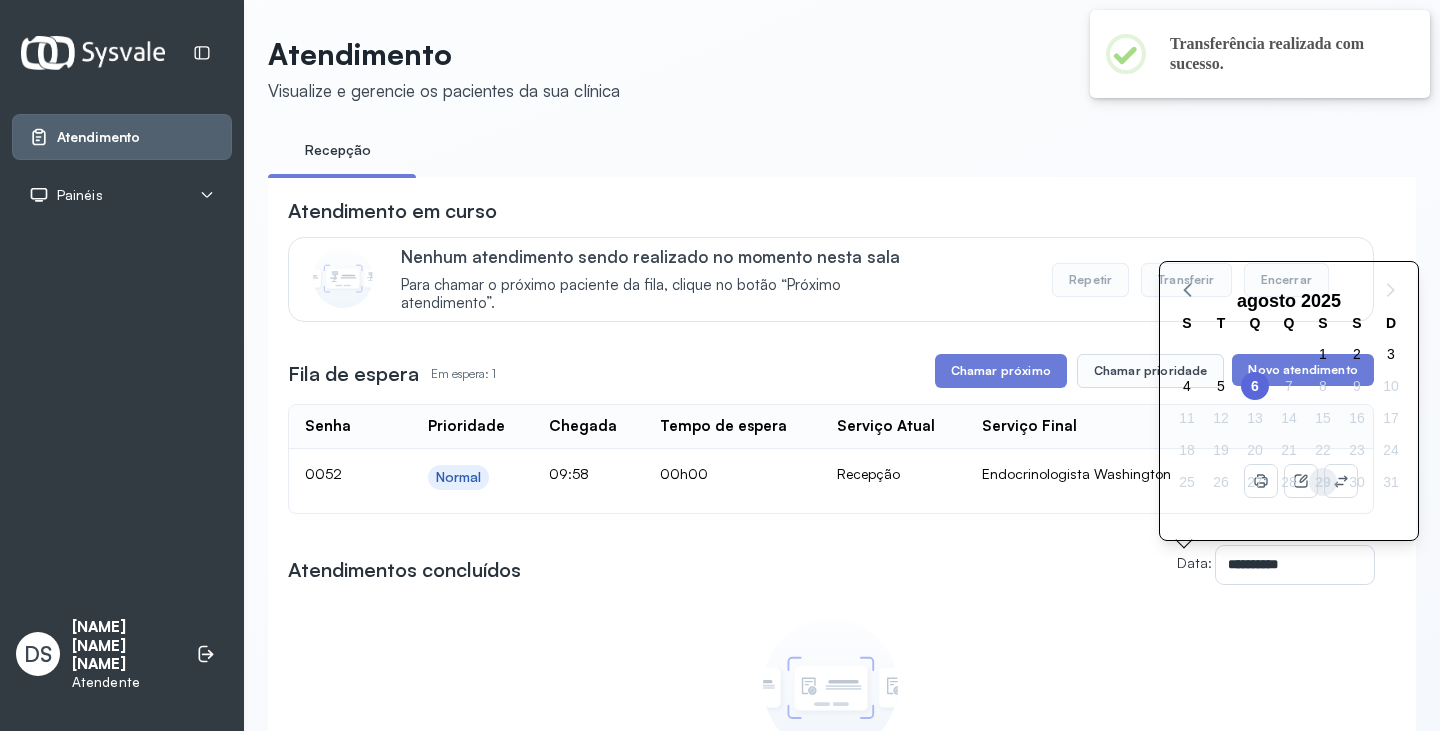 click on "29" at bounding box center (1323, 482) 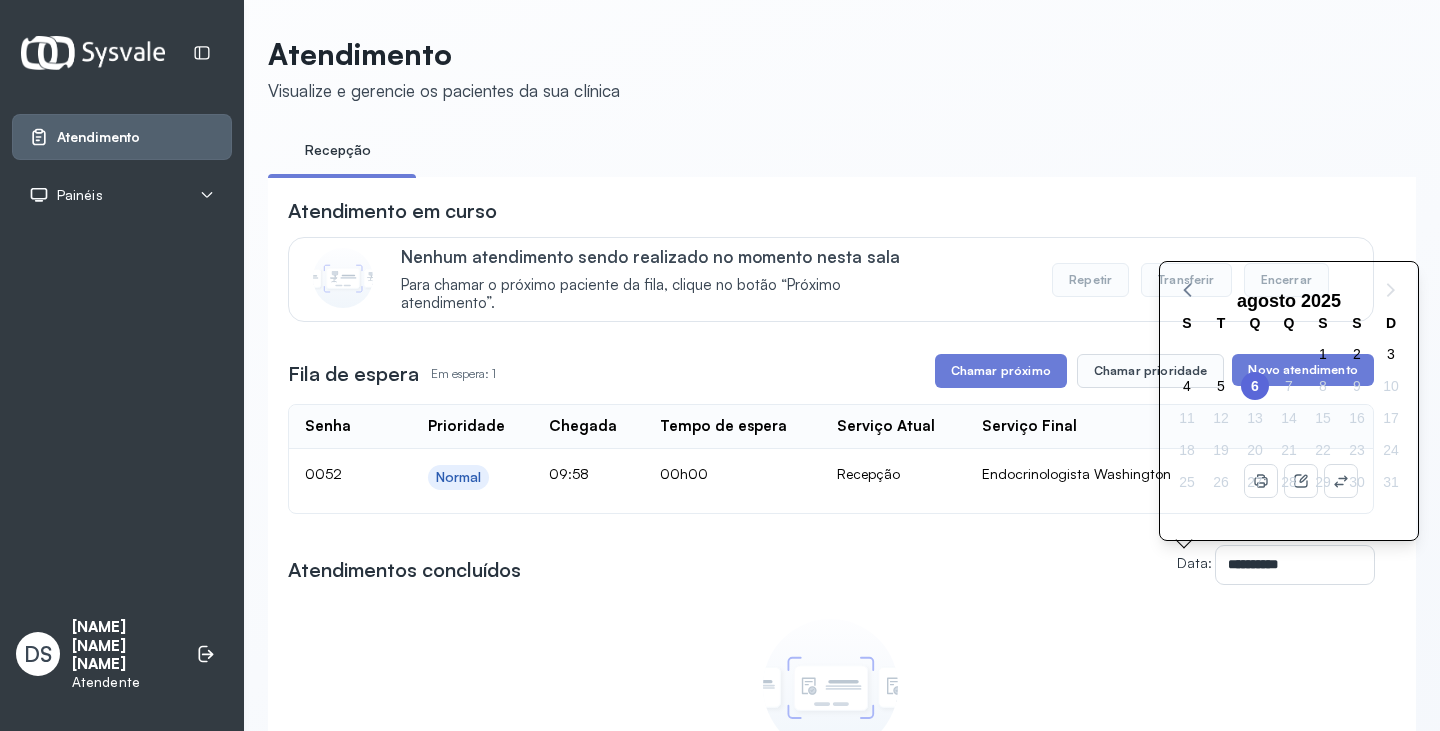 click on "**********" at bounding box center (842, 563) 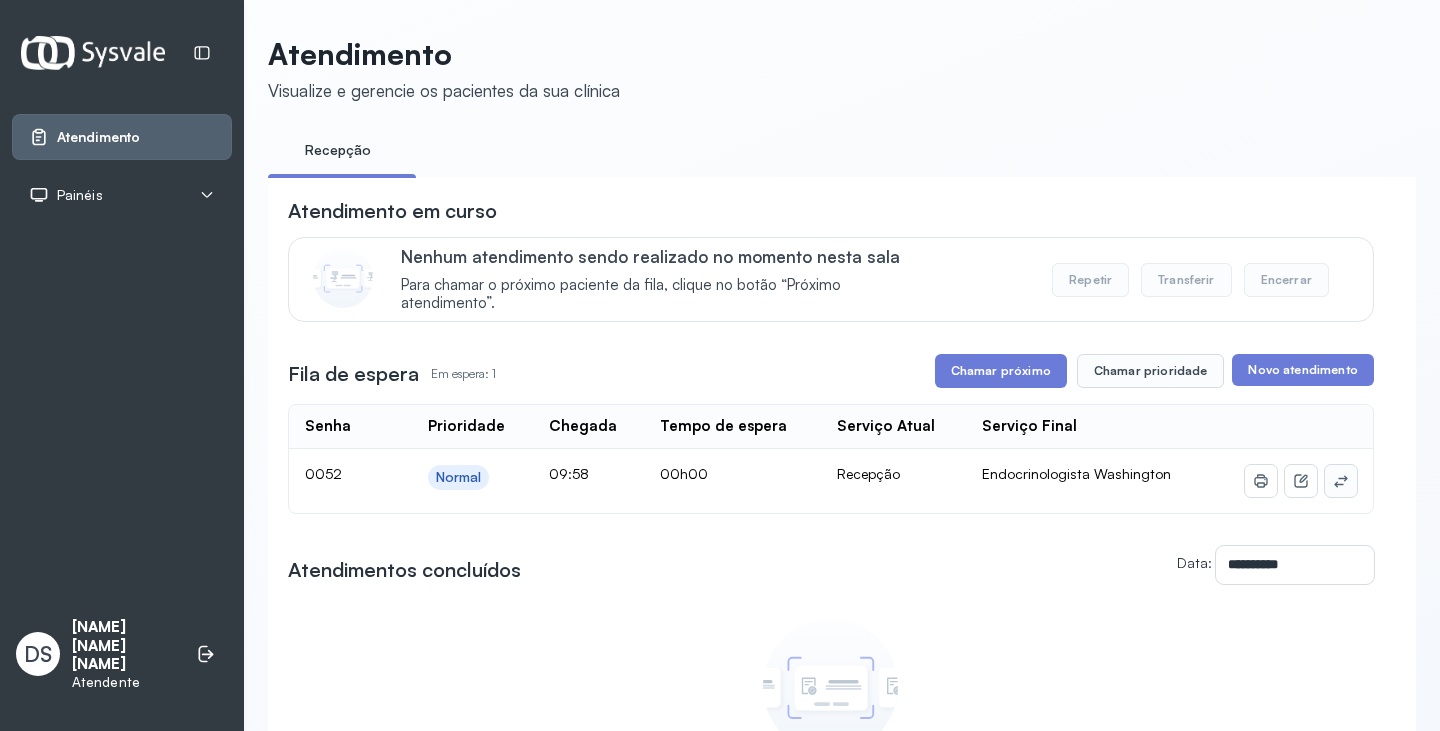 click 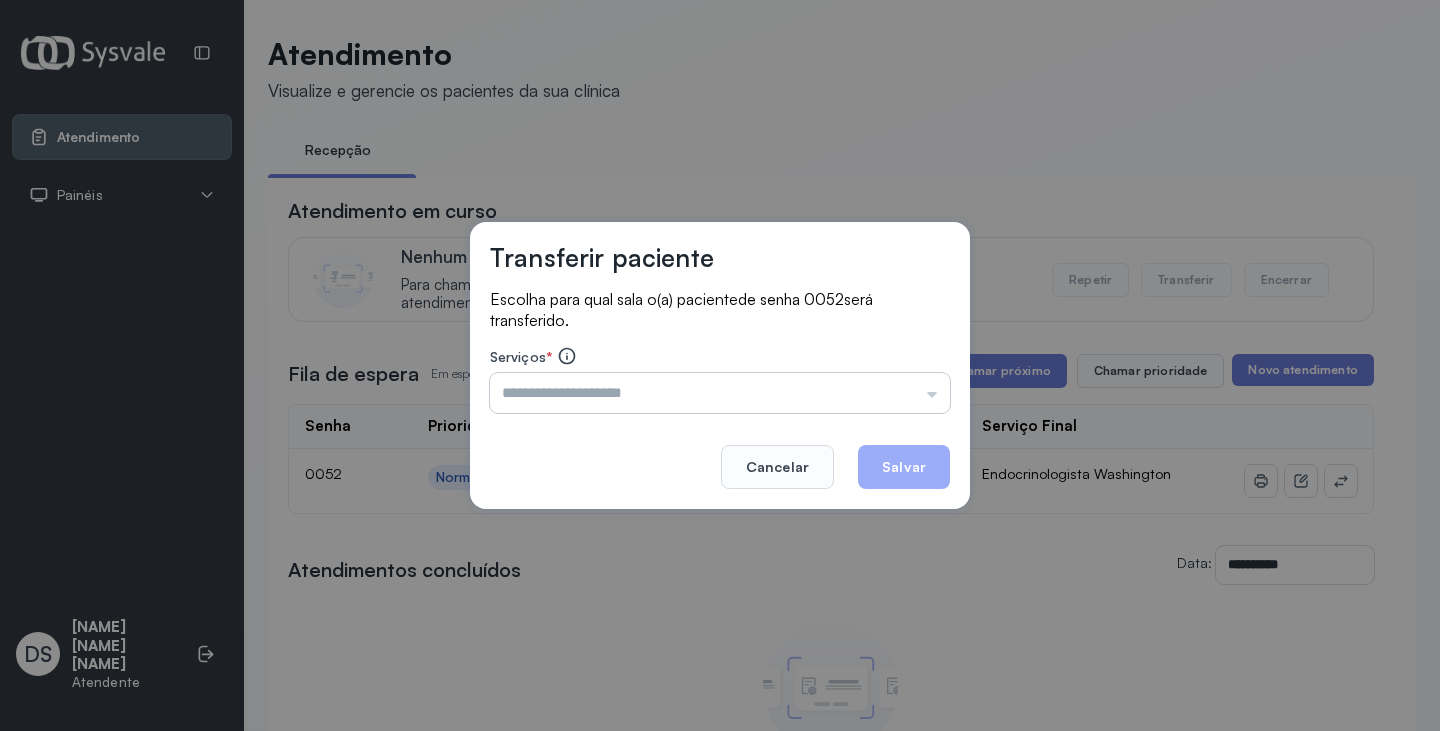 click at bounding box center [720, 393] 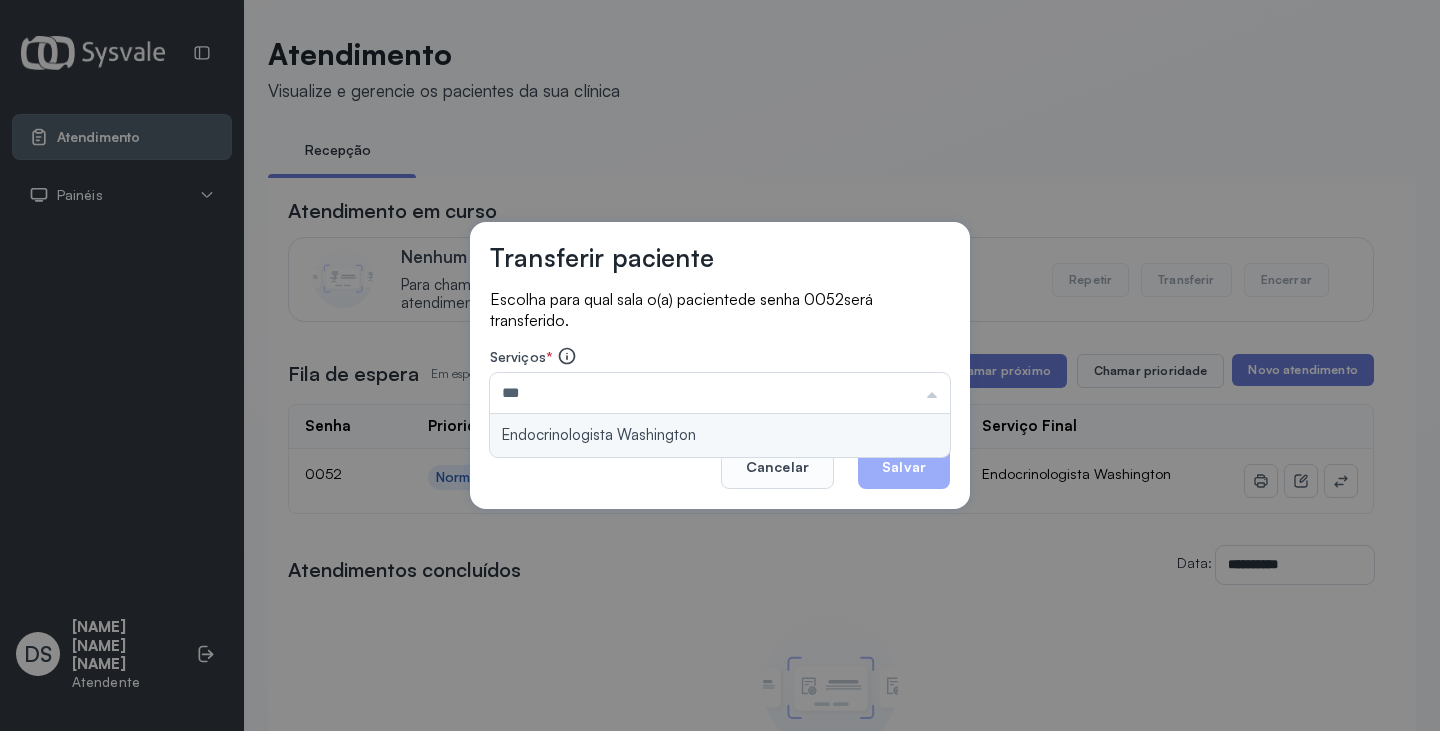 type on "**********" 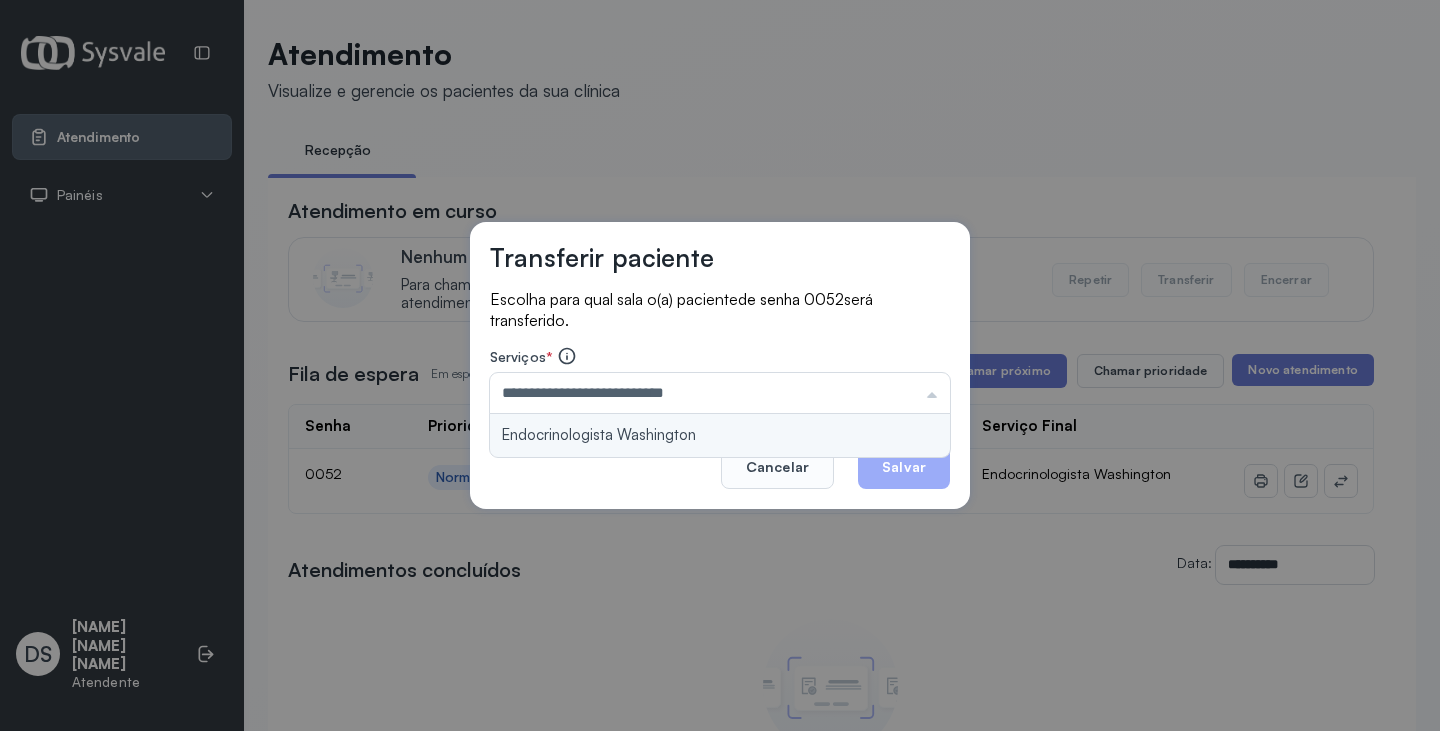 drag, startPoint x: 834, startPoint y: 441, endPoint x: 857, endPoint y: 444, distance: 23.194826 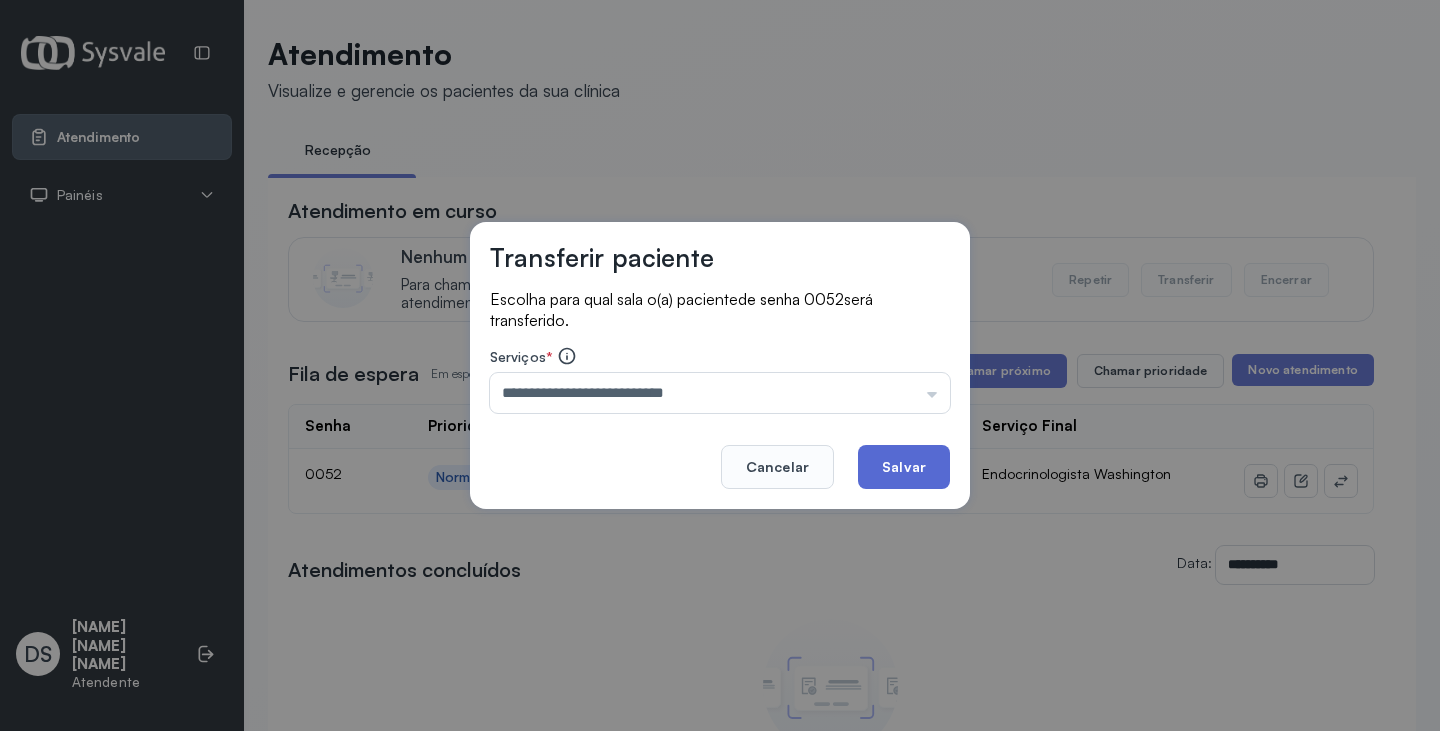 click on "Salvar" 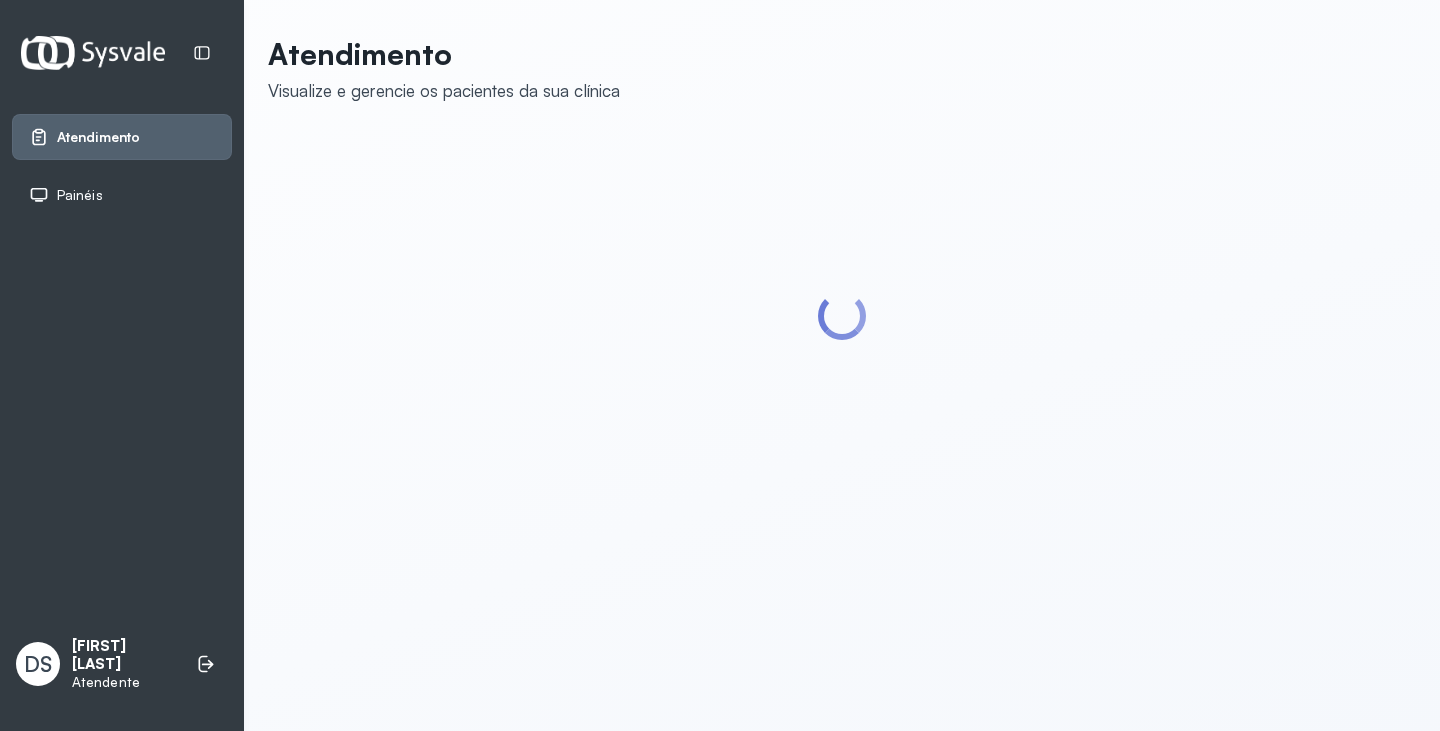 scroll, scrollTop: 0, scrollLeft: 0, axis: both 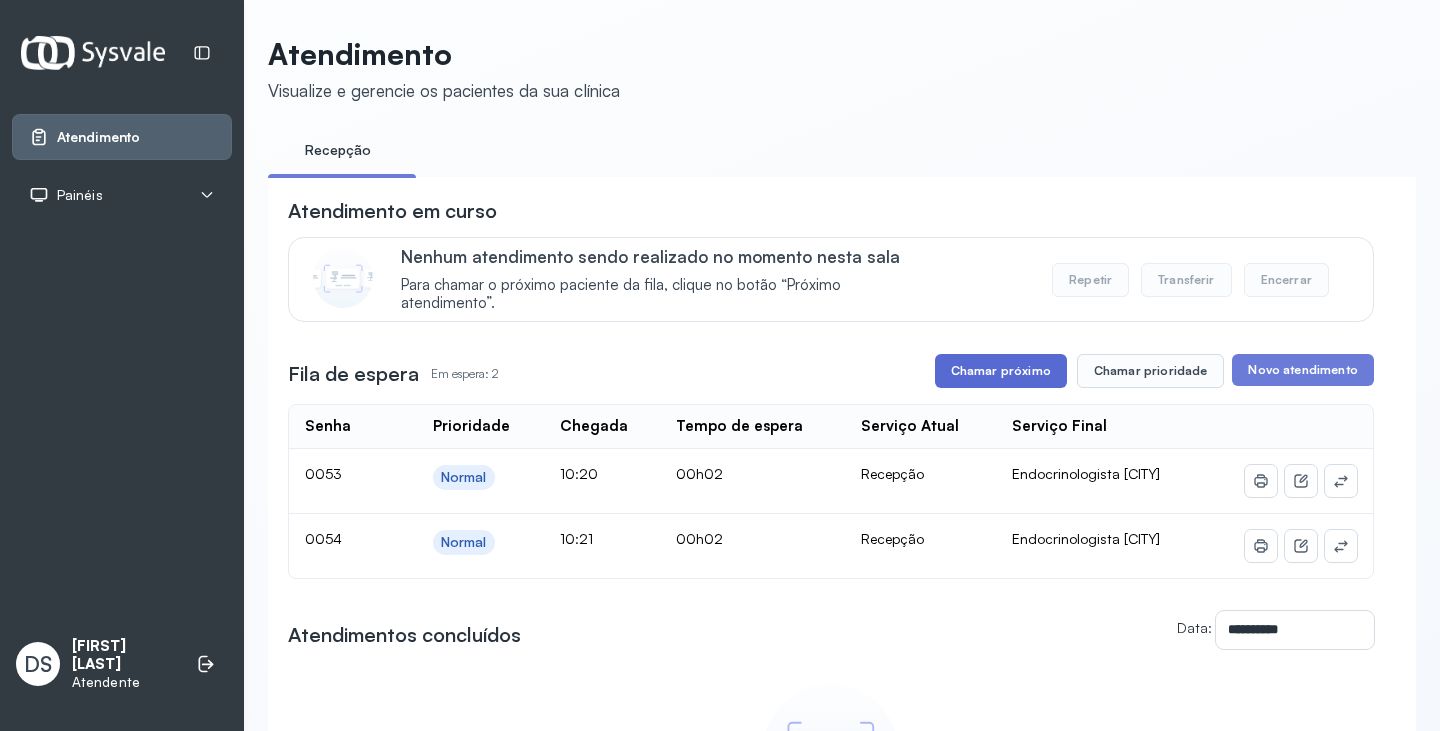 click on "Chamar próximo" at bounding box center [1001, 371] 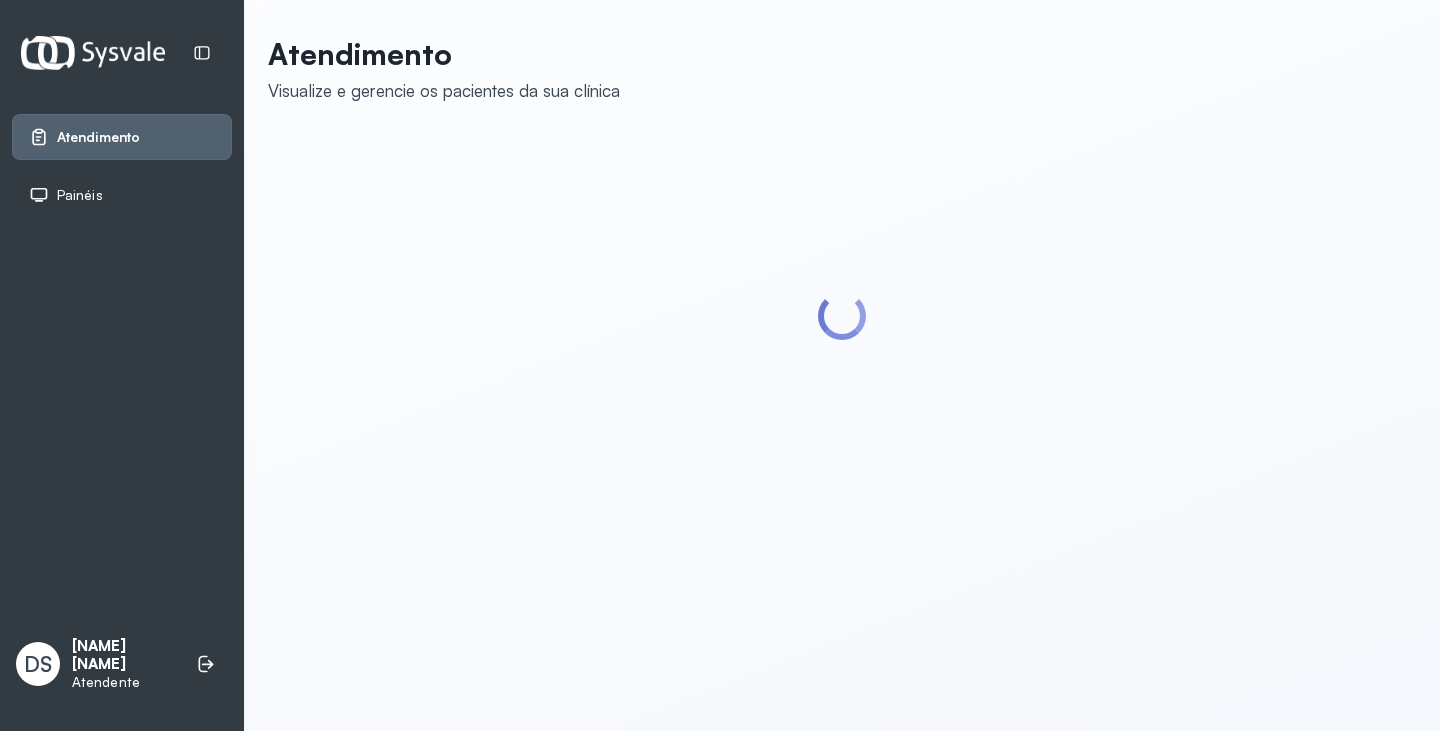 scroll, scrollTop: 0, scrollLeft: 0, axis: both 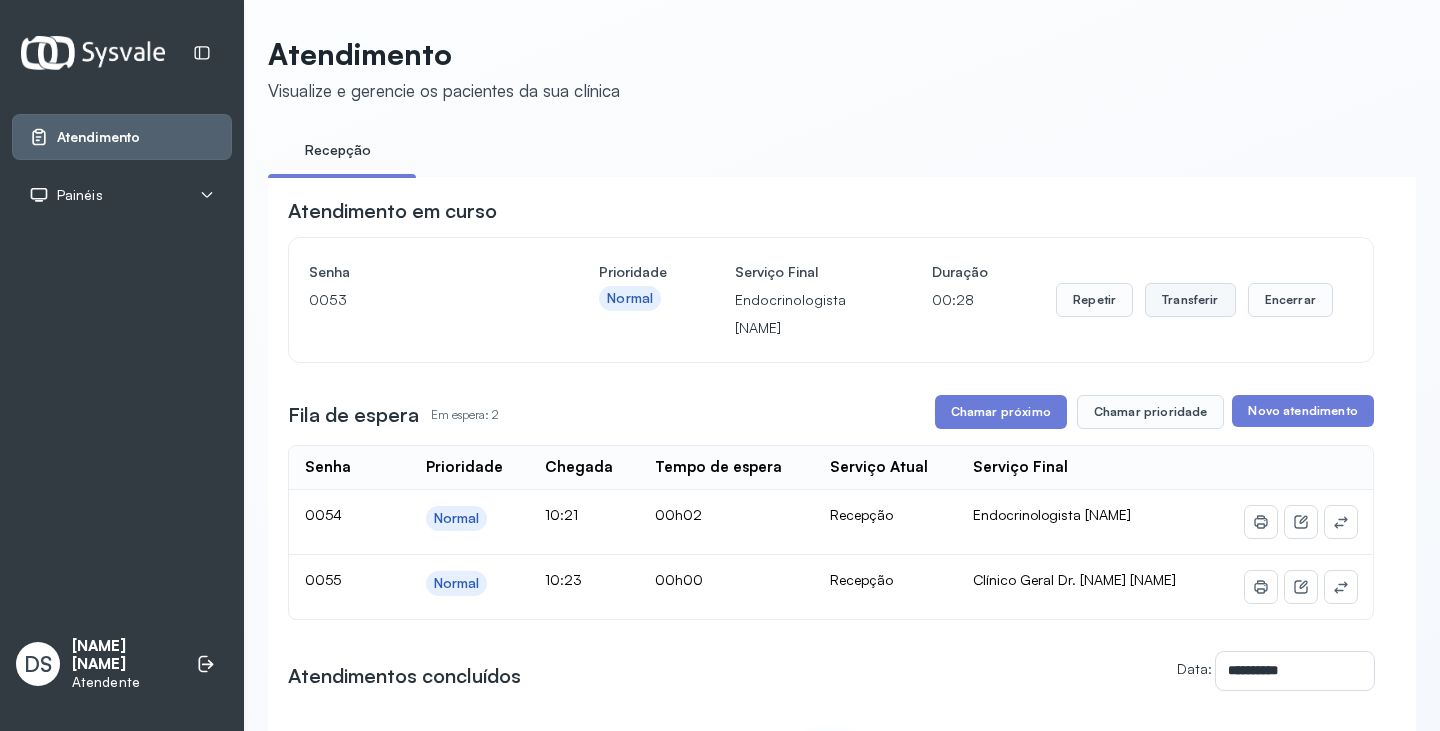 click on "Transferir" at bounding box center [1190, 300] 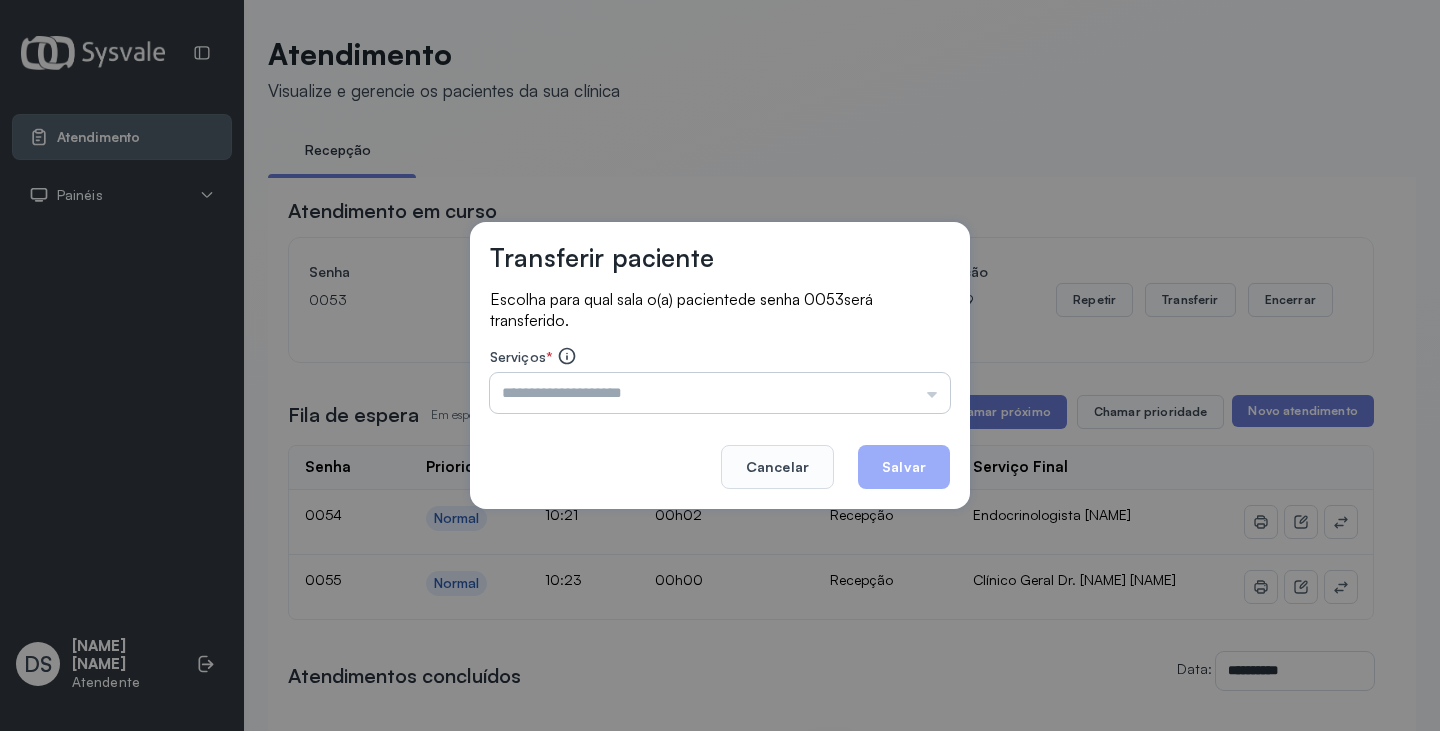 click at bounding box center (720, 393) 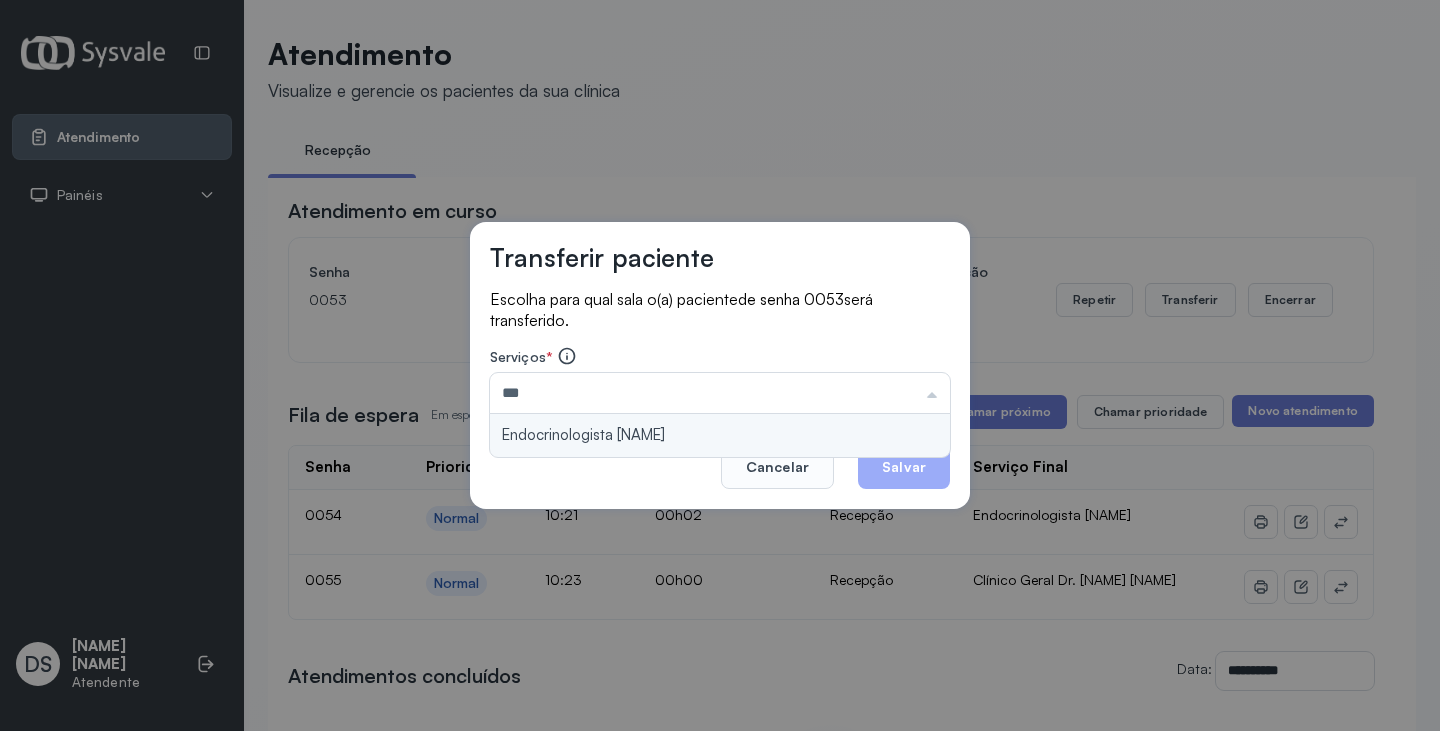 type on "**********" 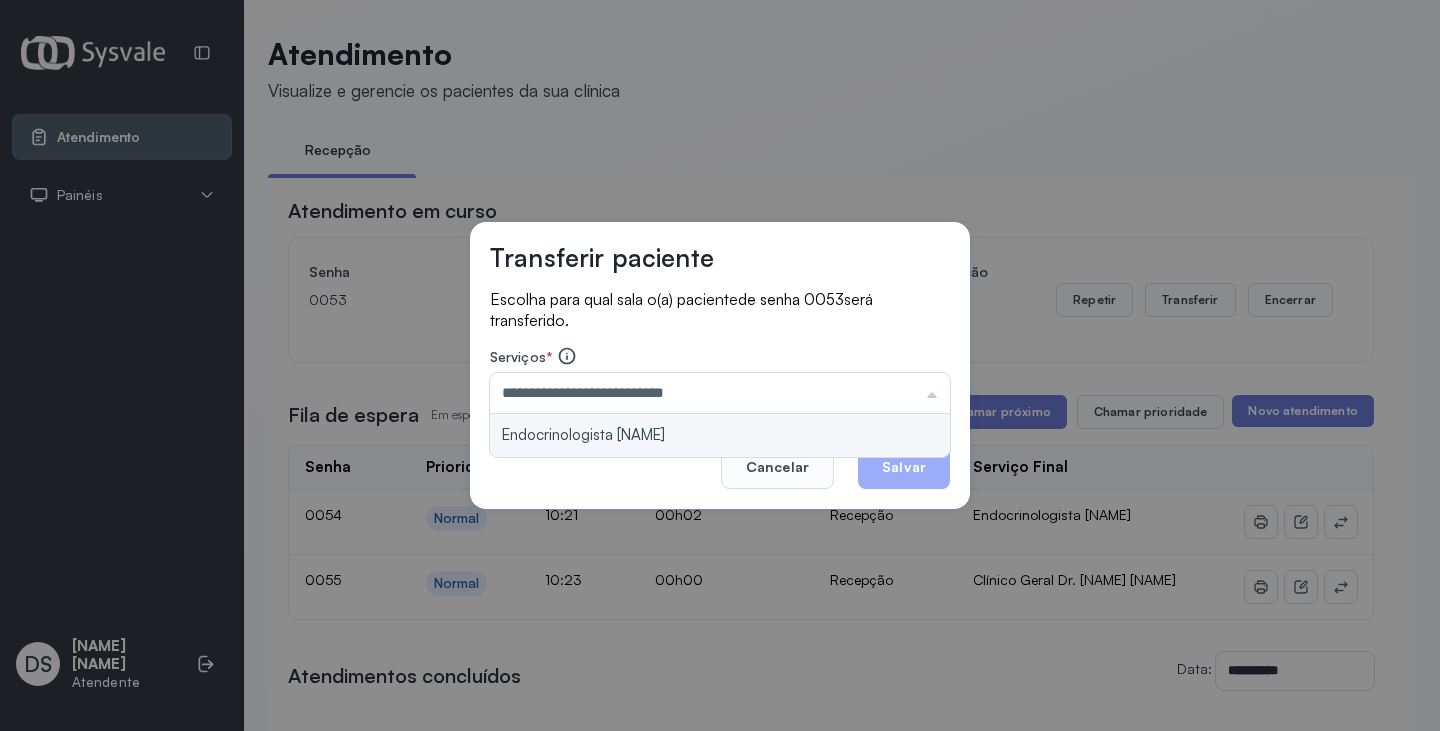 click on "**********" at bounding box center [720, 366] 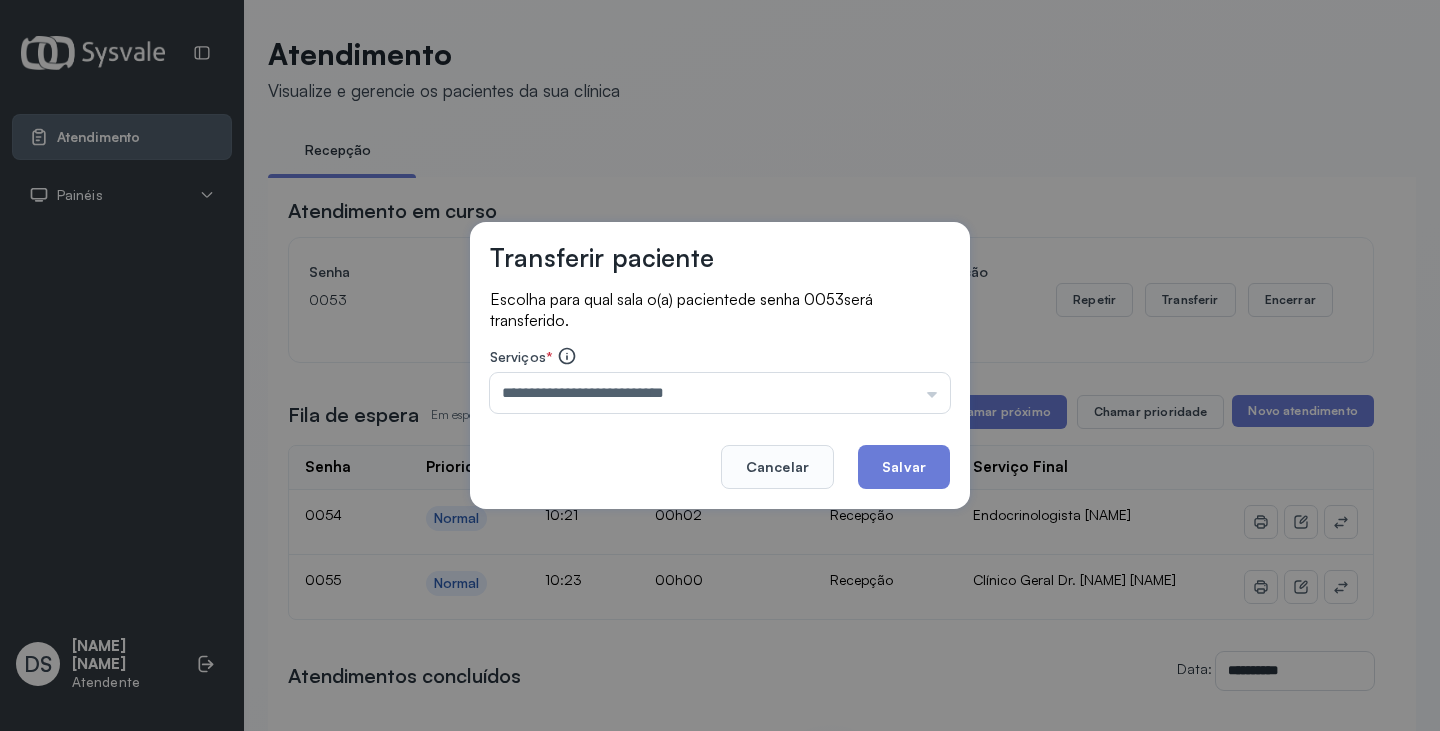 click on "Salvar" 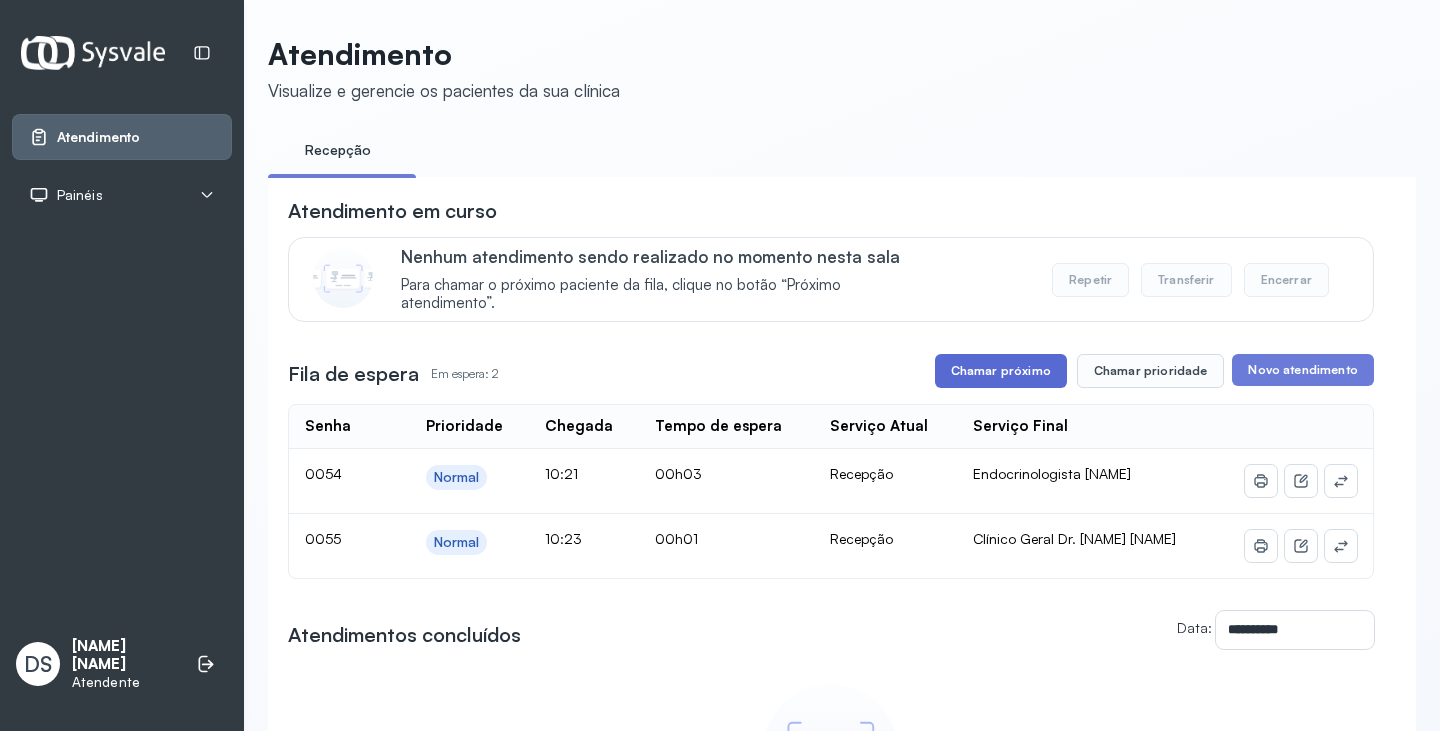 click on "Chamar próximo" at bounding box center (1001, 371) 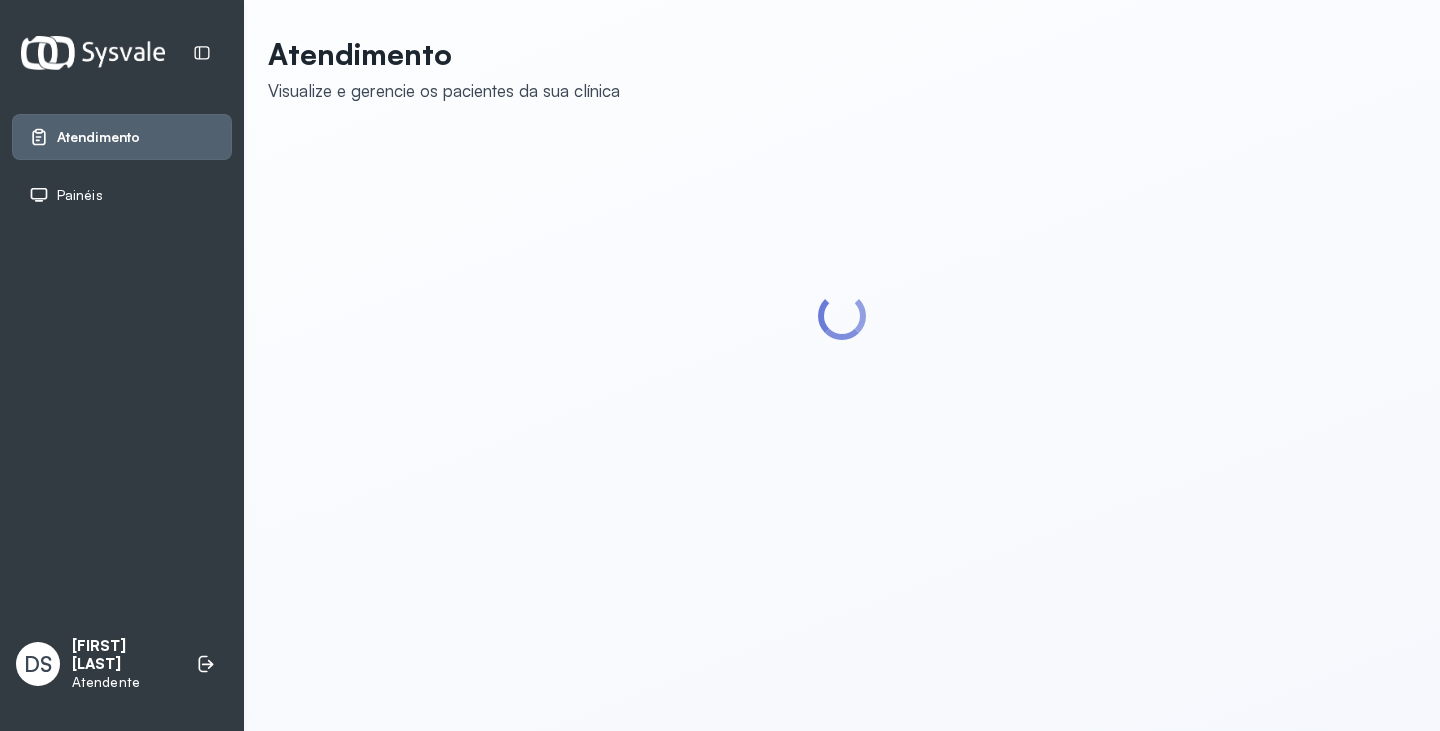 scroll, scrollTop: 0, scrollLeft: 0, axis: both 